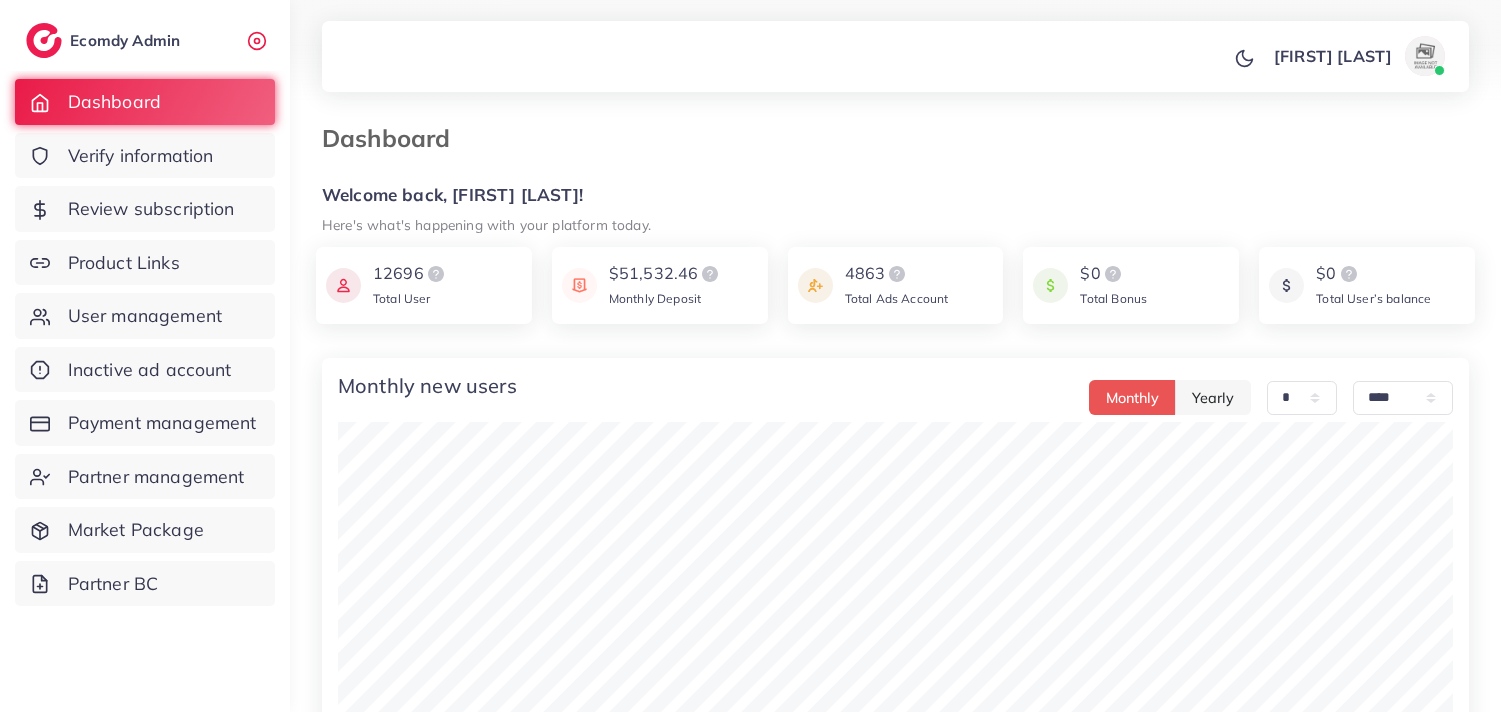 select on "*" 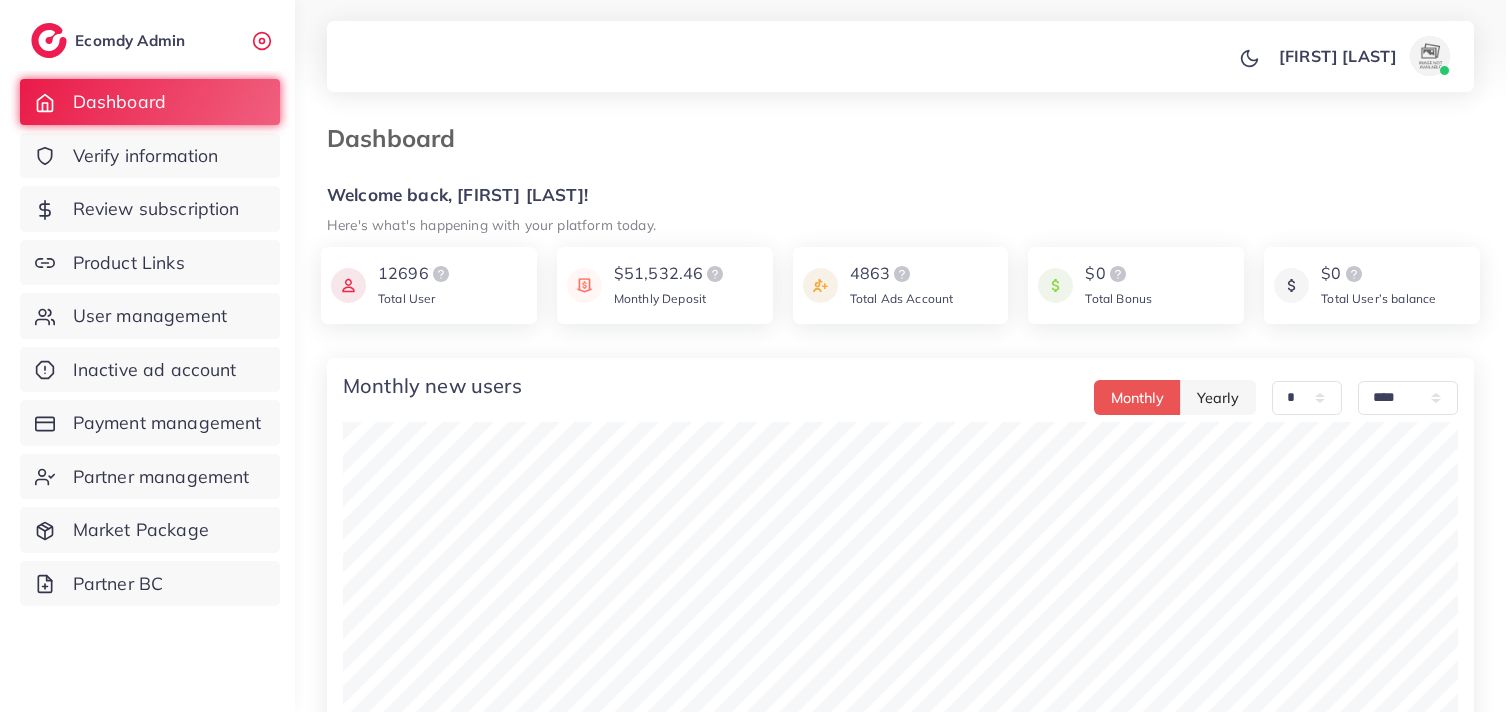 scroll, scrollTop: 0, scrollLeft: 0, axis: both 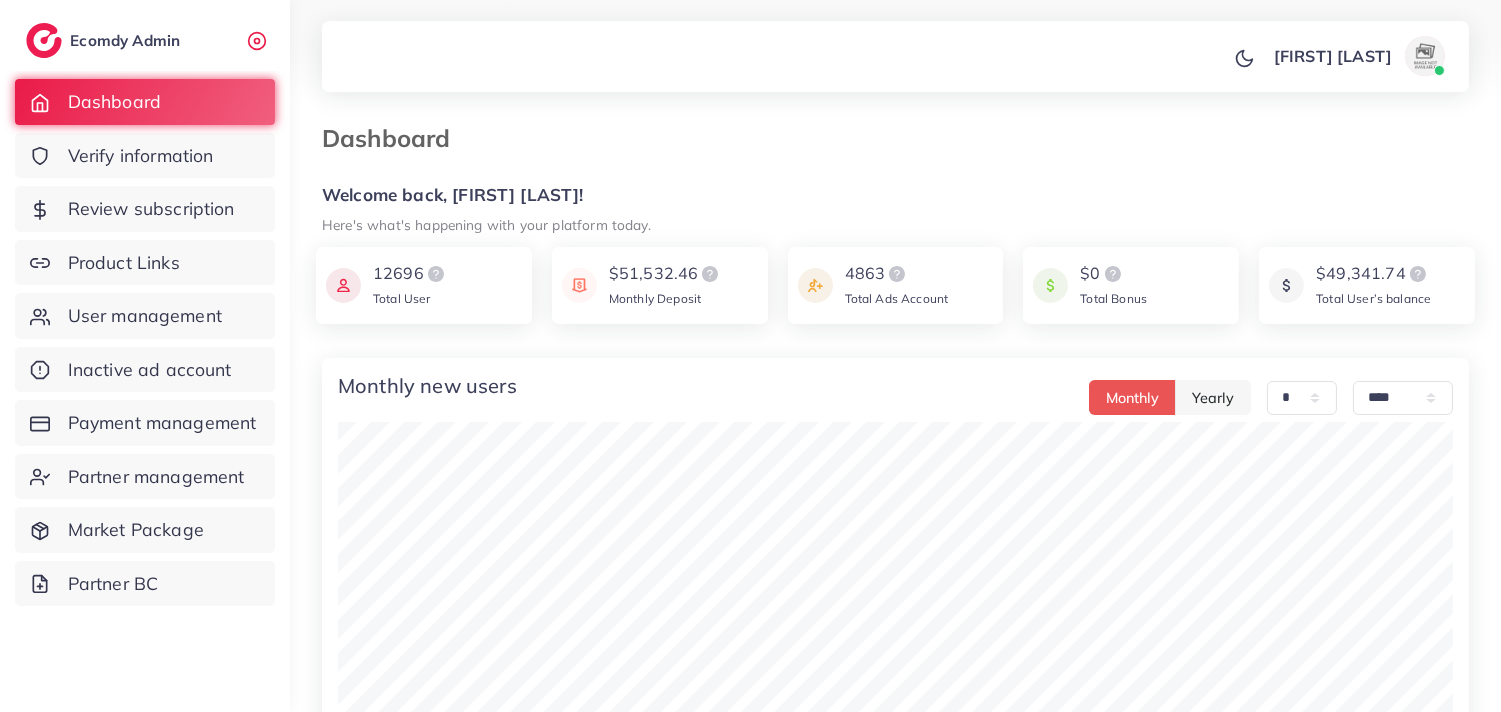 click on "[FIRST] [LAST]  Profile Log out" at bounding box center (895, 57) 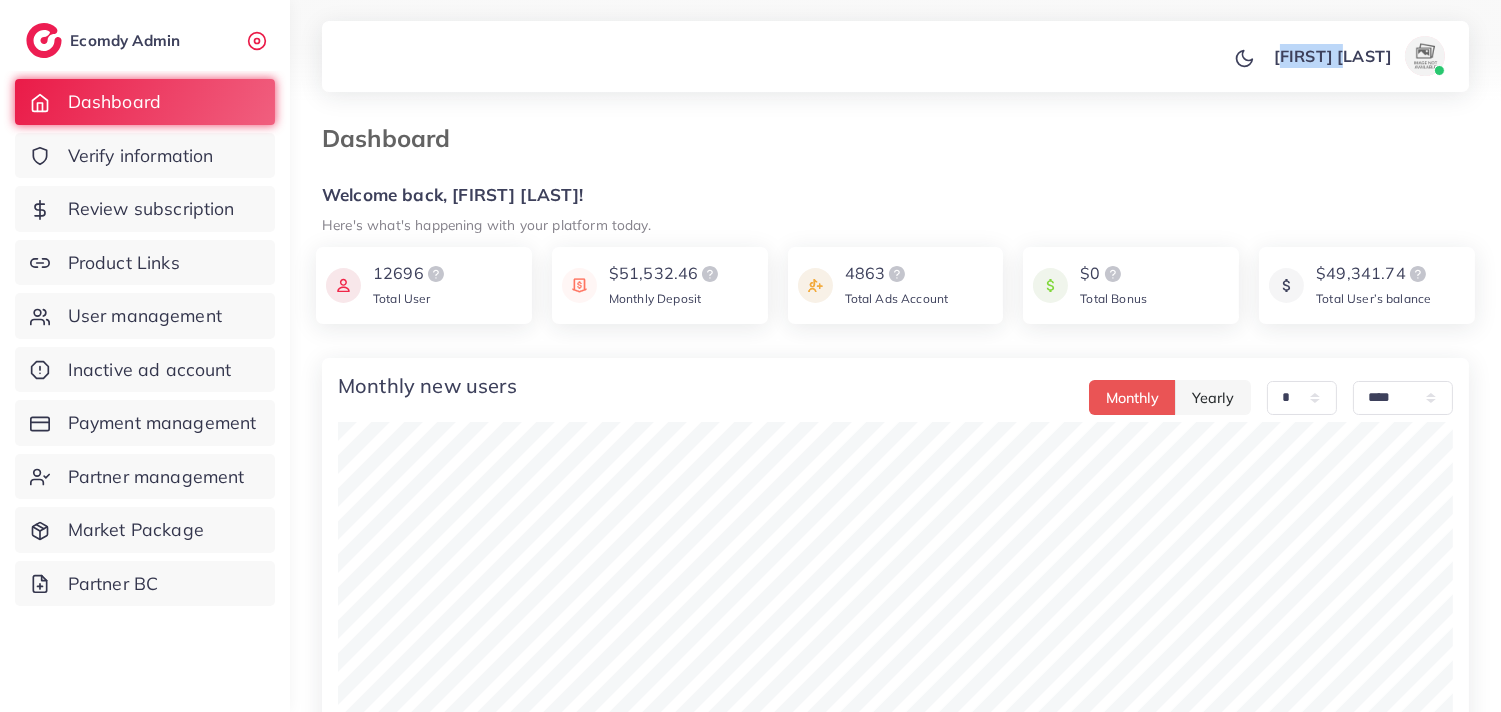 click on "[FIRST] [LAST]  Profile Log out" at bounding box center [895, 57] 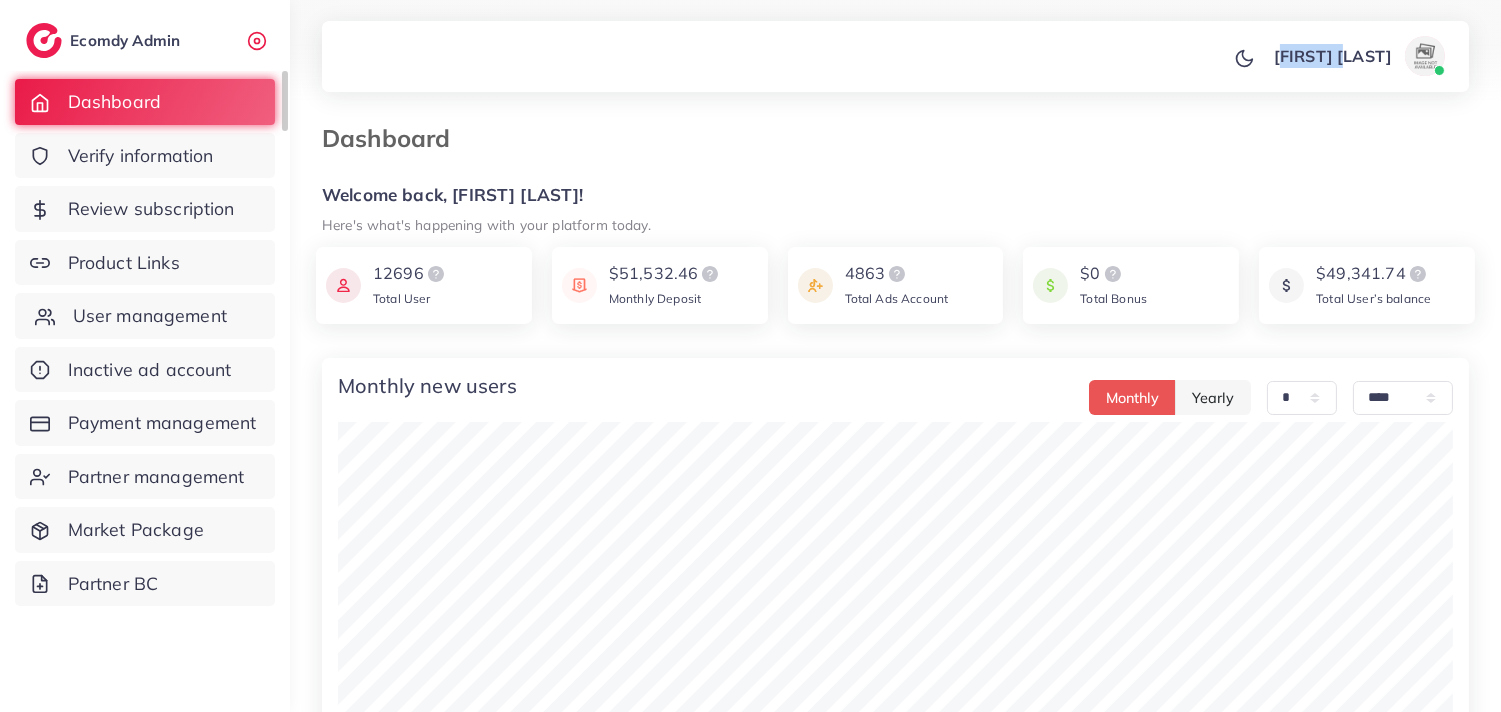 click on "User management" at bounding box center [150, 316] 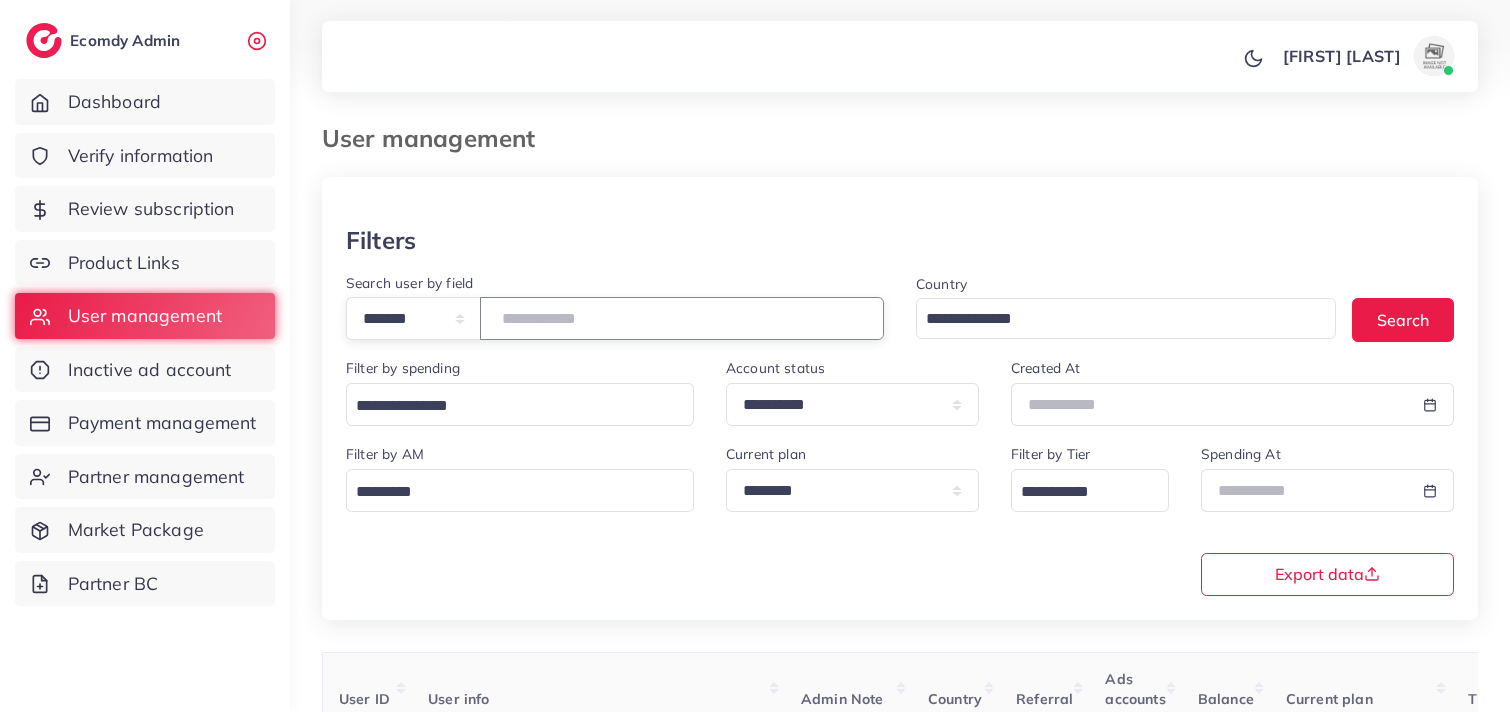 click at bounding box center (682, 318) 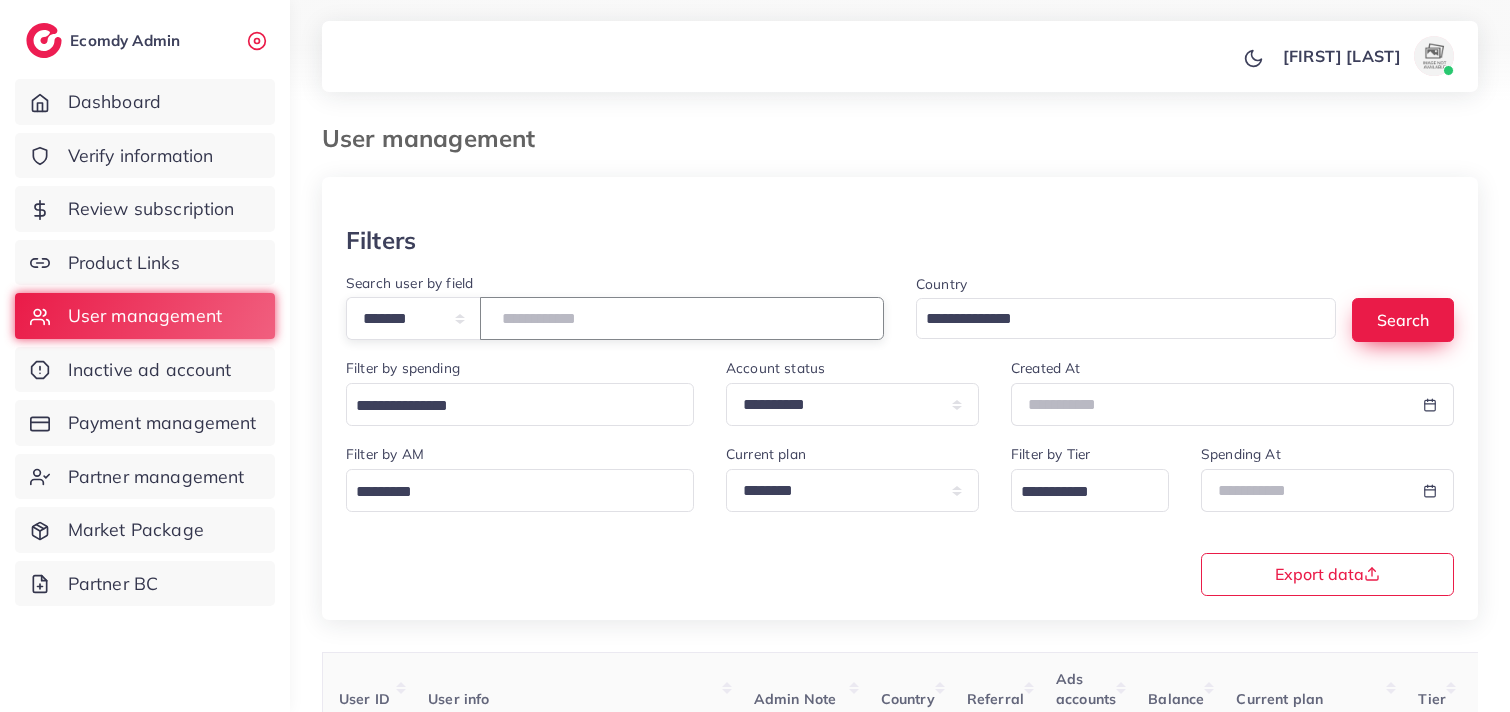type on "*******" 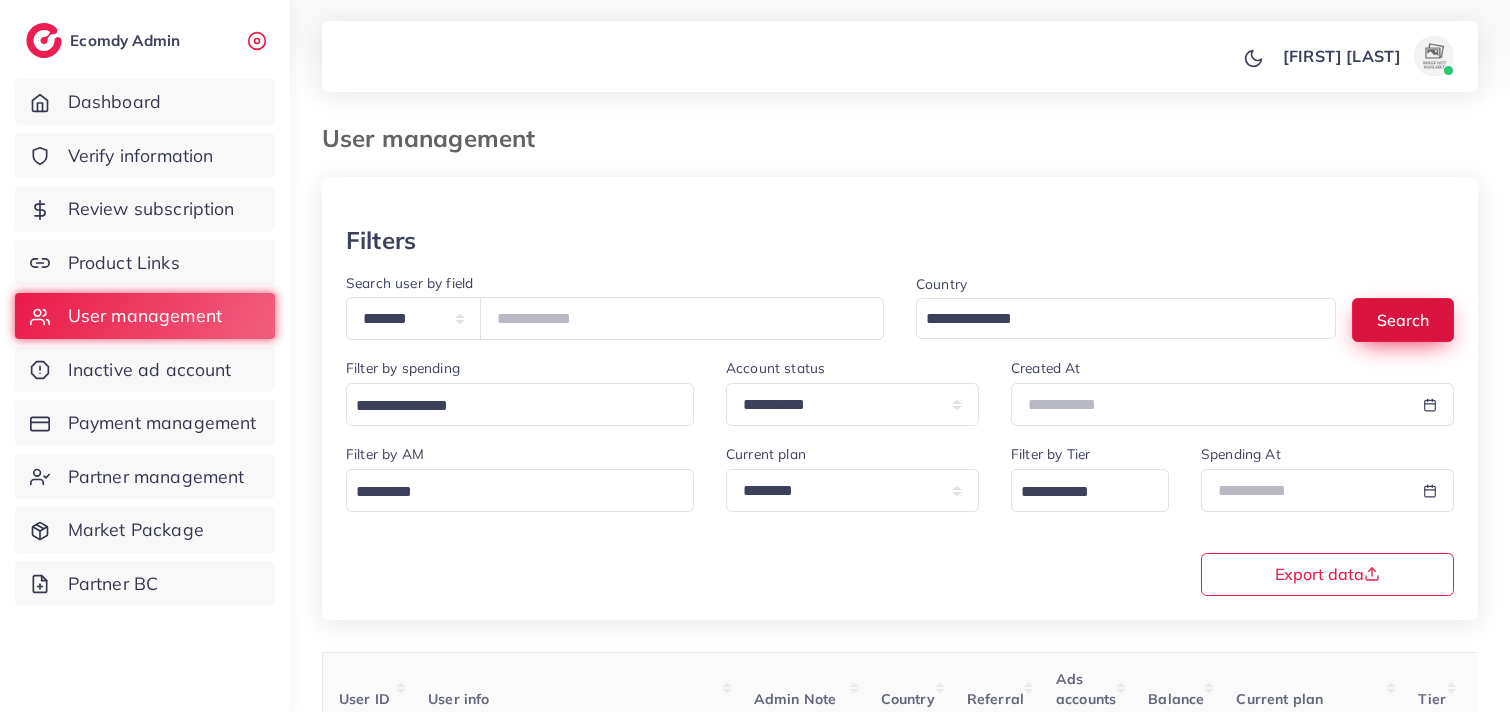 click on "Search" at bounding box center (1403, 319) 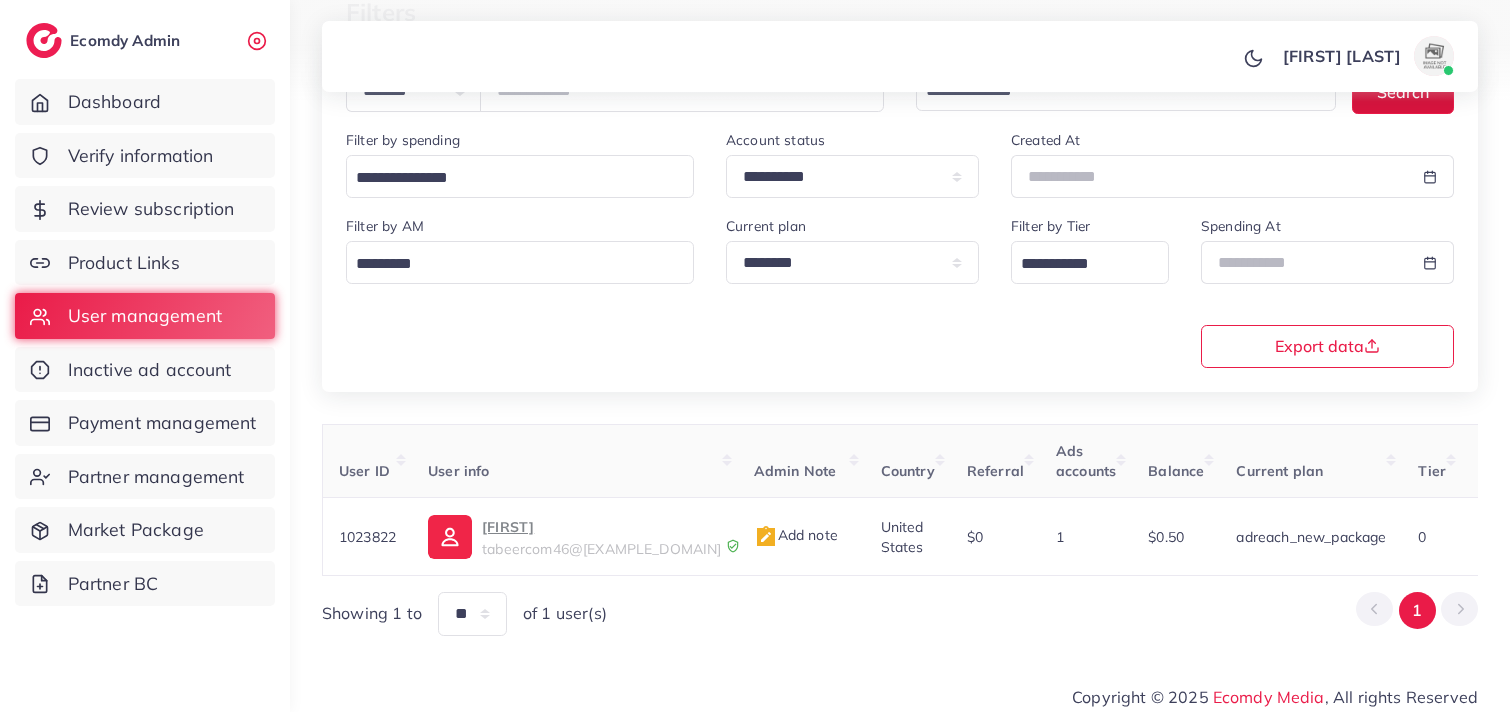 scroll, scrollTop: 245, scrollLeft: 0, axis: vertical 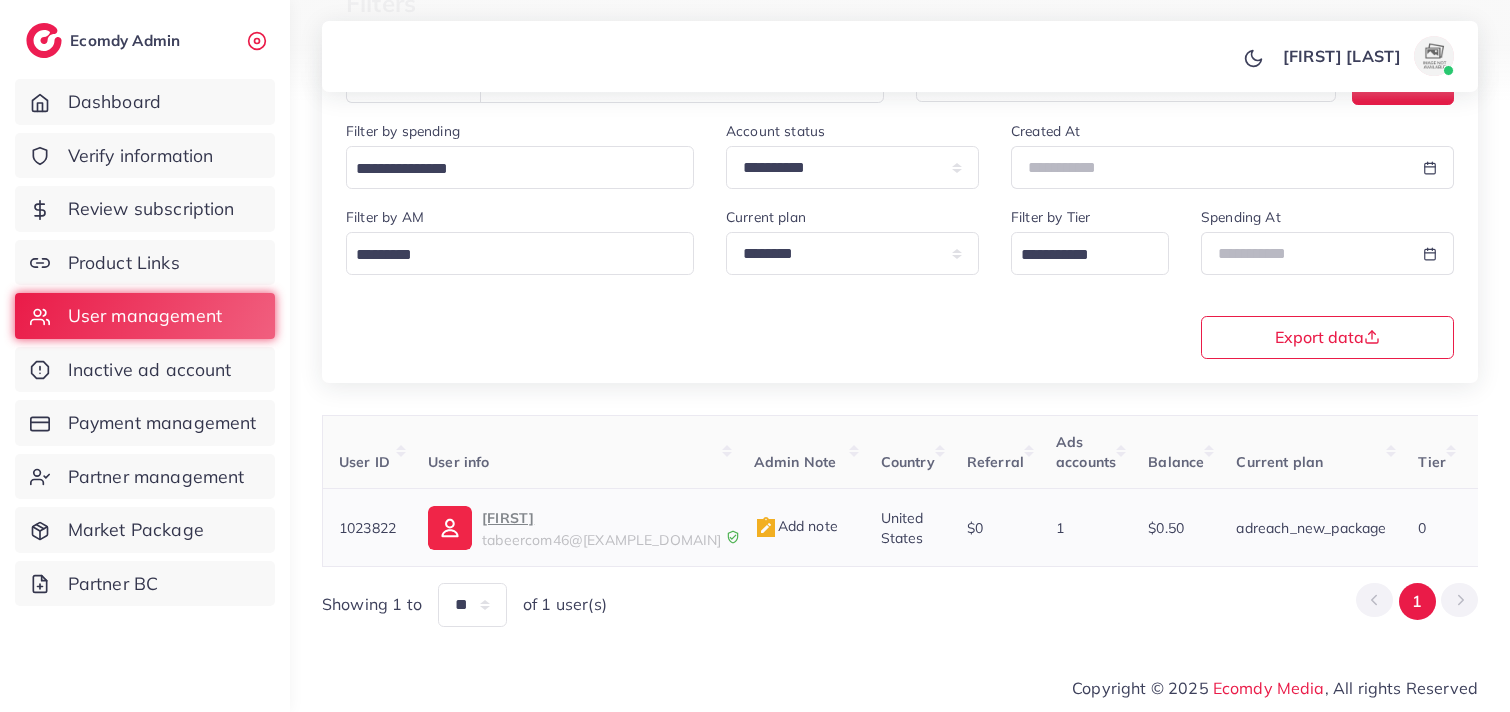 click on "adil" at bounding box center (601, 518) 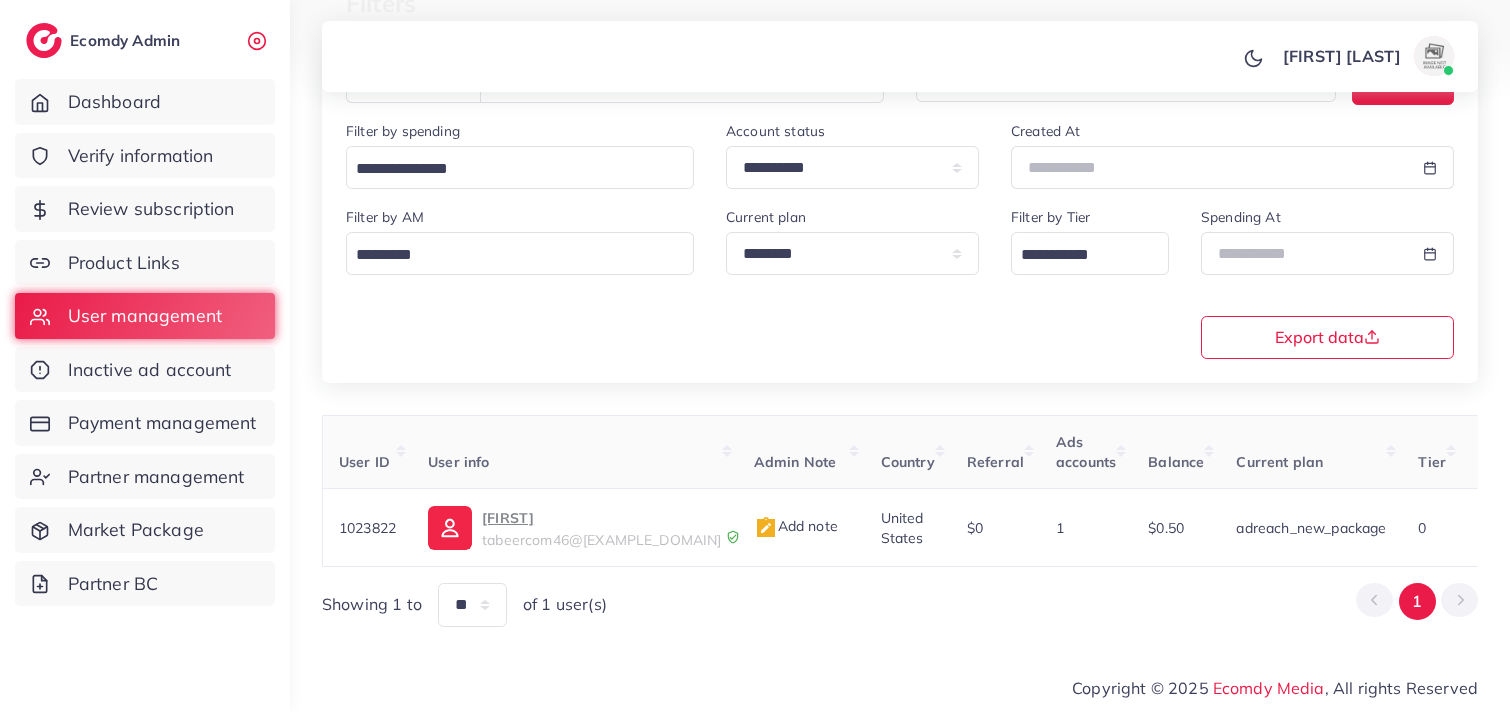 click on "**********" at bounding box center (900, 283) 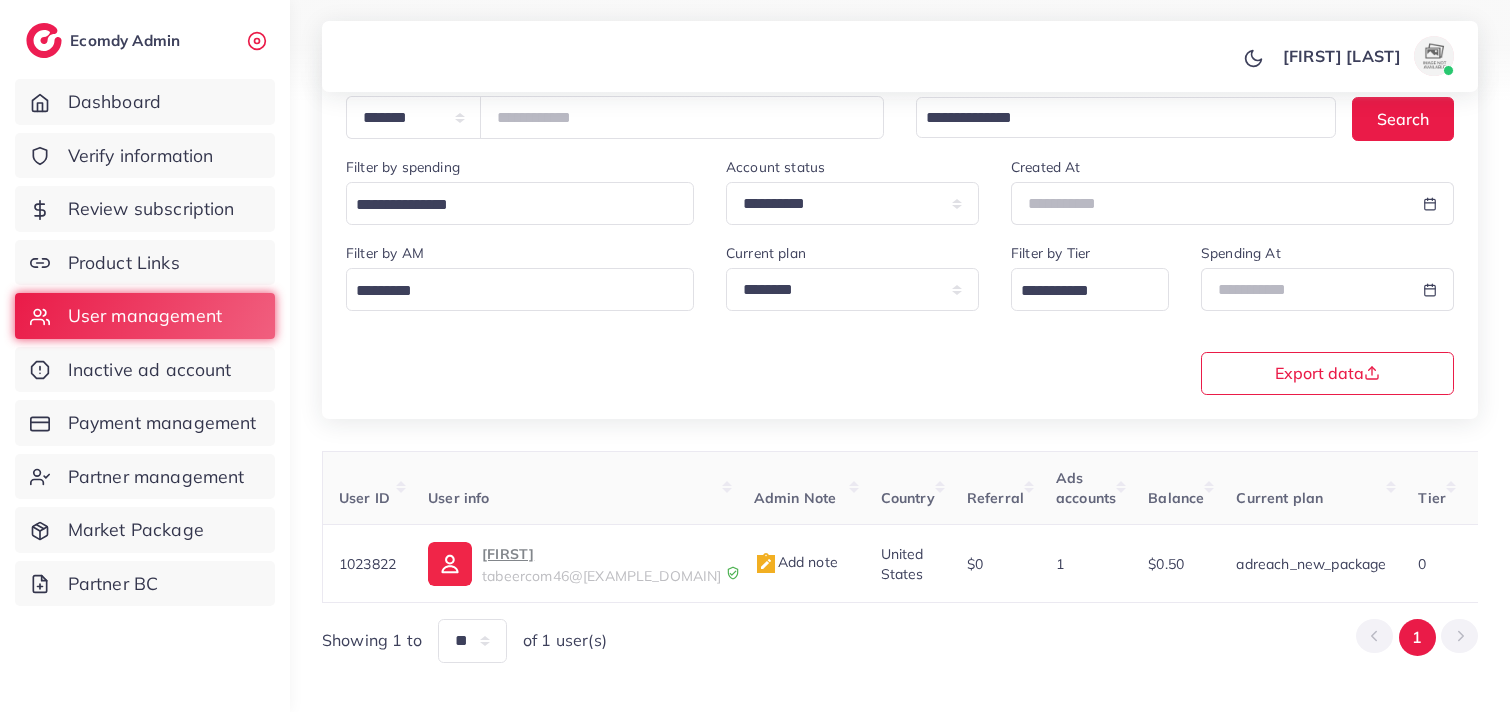 scroll, scrollTop: 156, scrollLeft: 0, axis: vertical 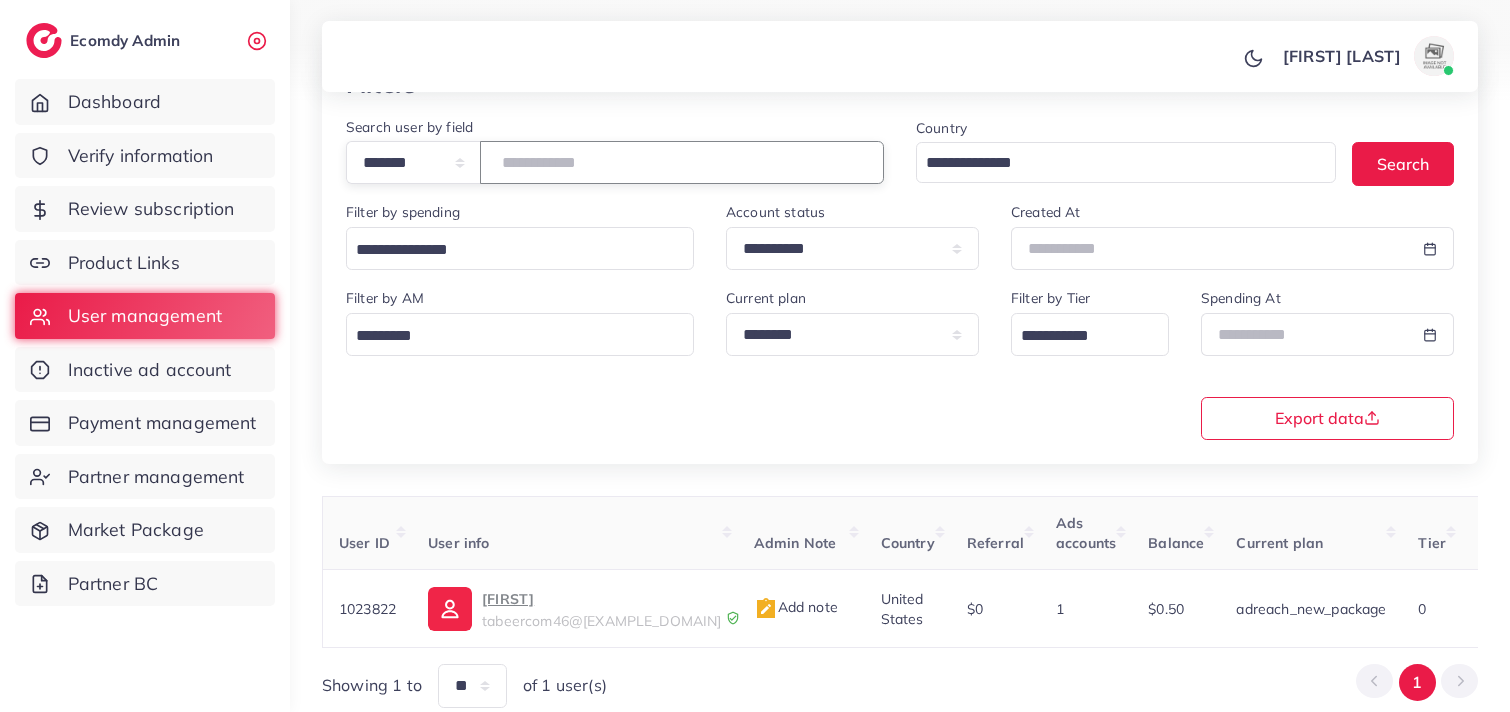 click on "*******" at bounding box center [682, 162] 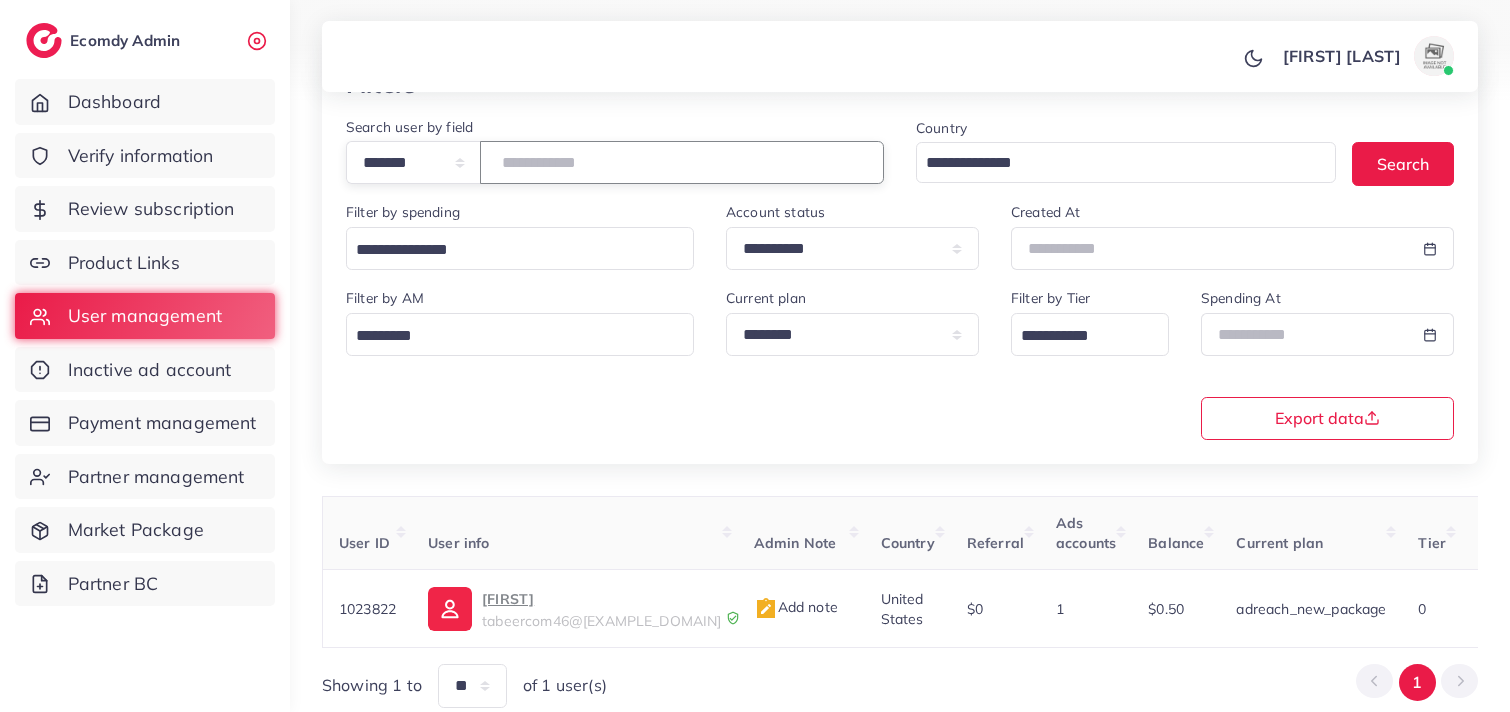 paste on "*******" 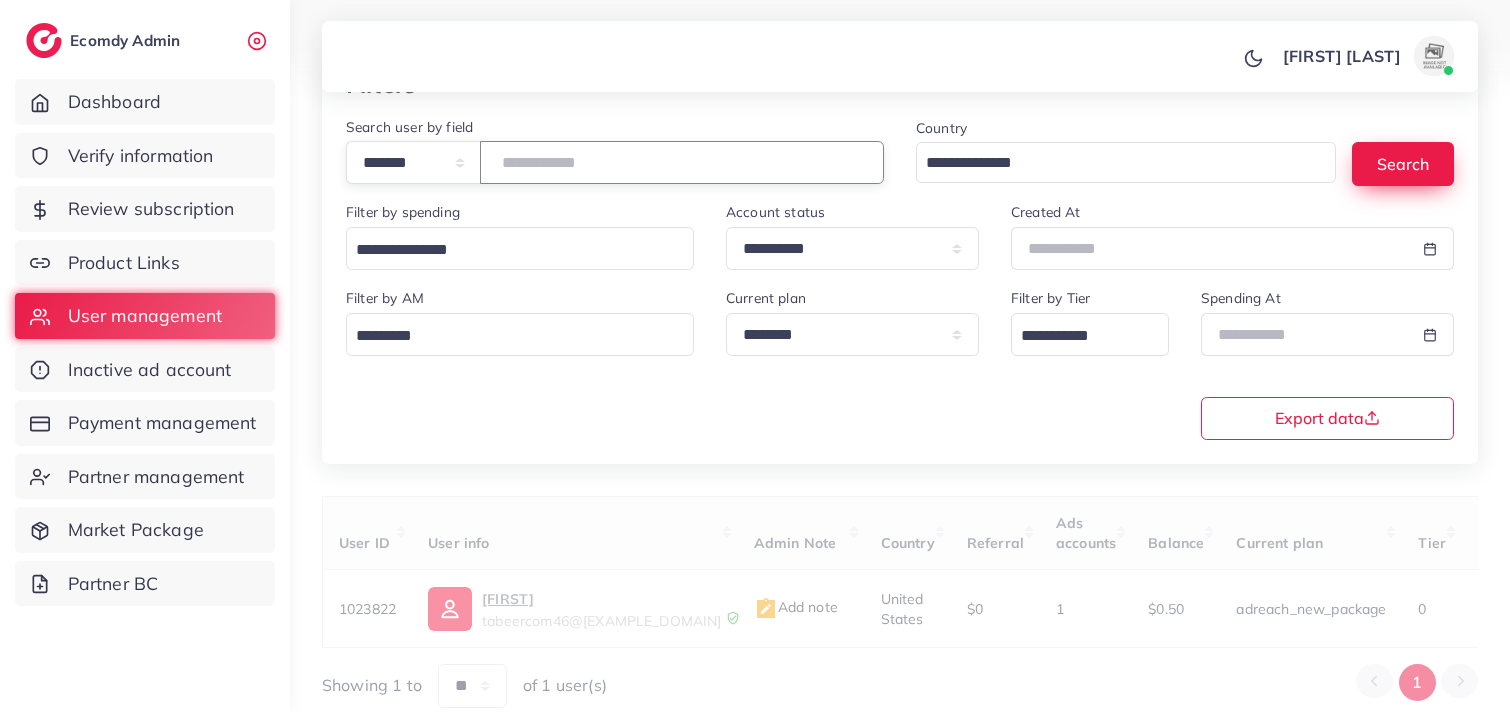 type on "*******" 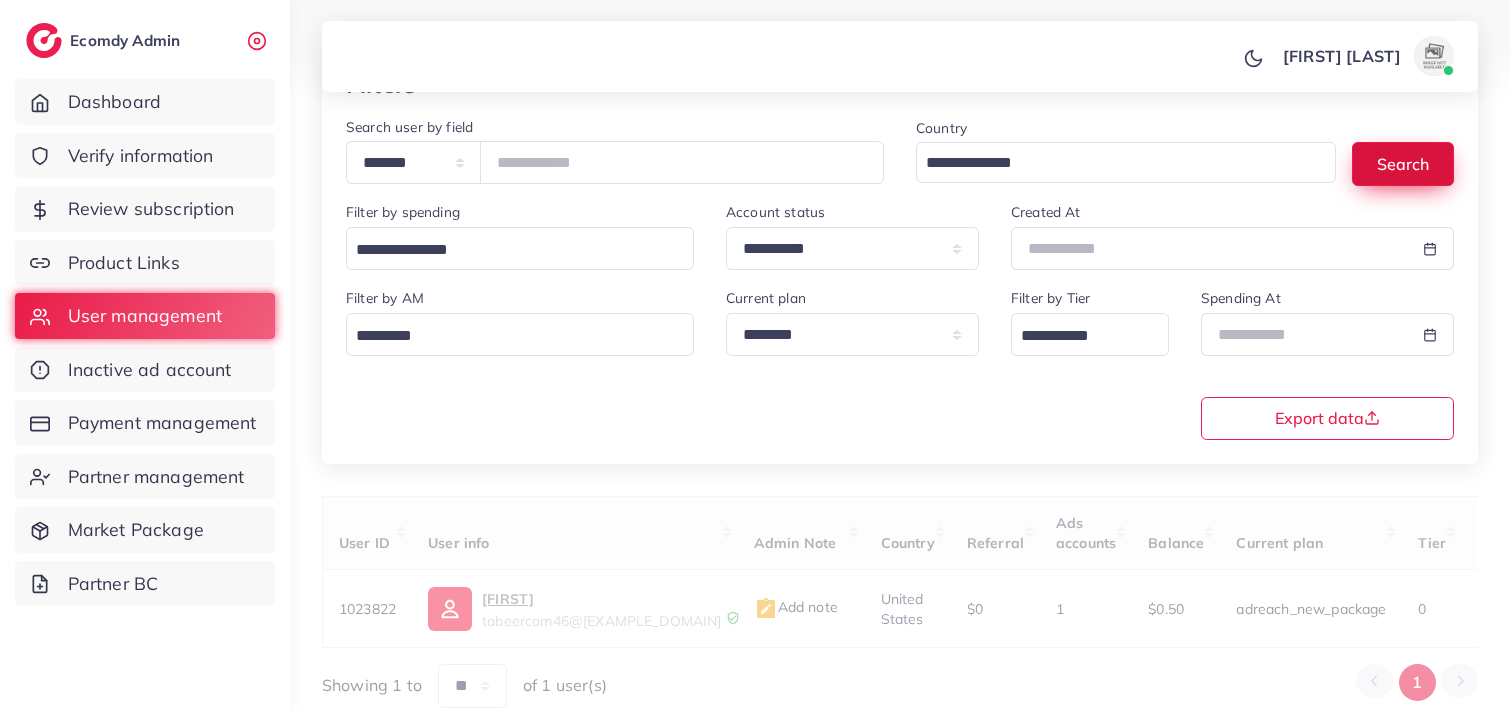 click on "Search" at bounding box center (1403, 163) 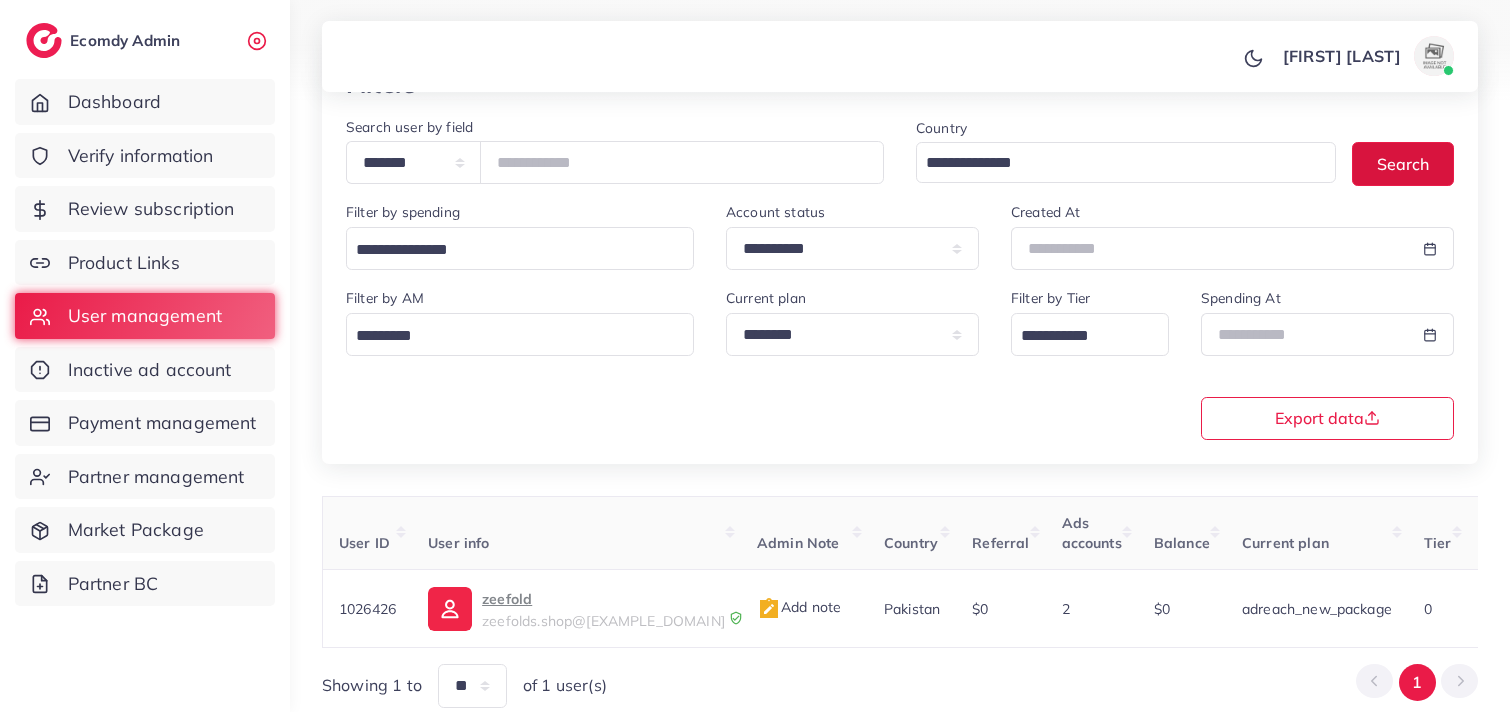 scroll, scrollTop: 245, scrollLeft: 0, axis: vertical 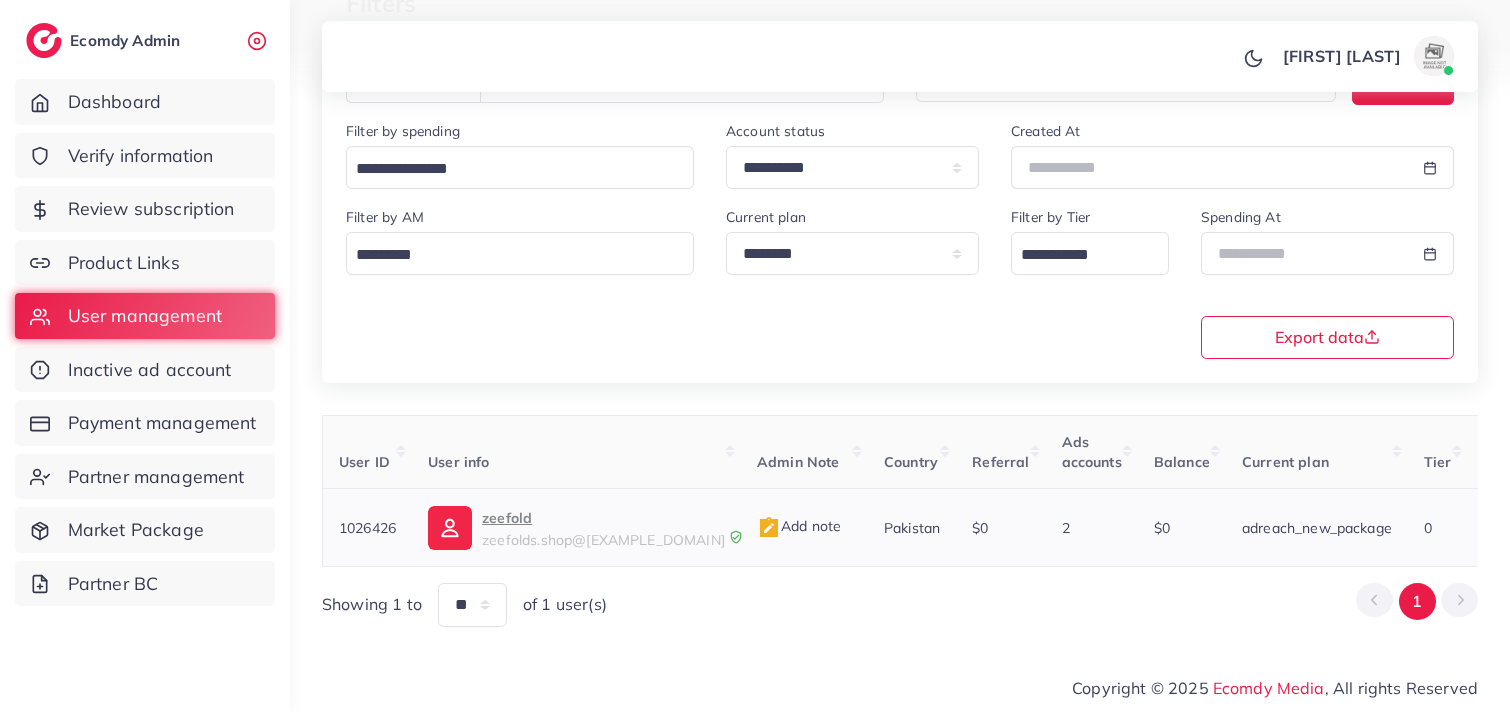 click on "zeefold" at bounding box center [603, 518] 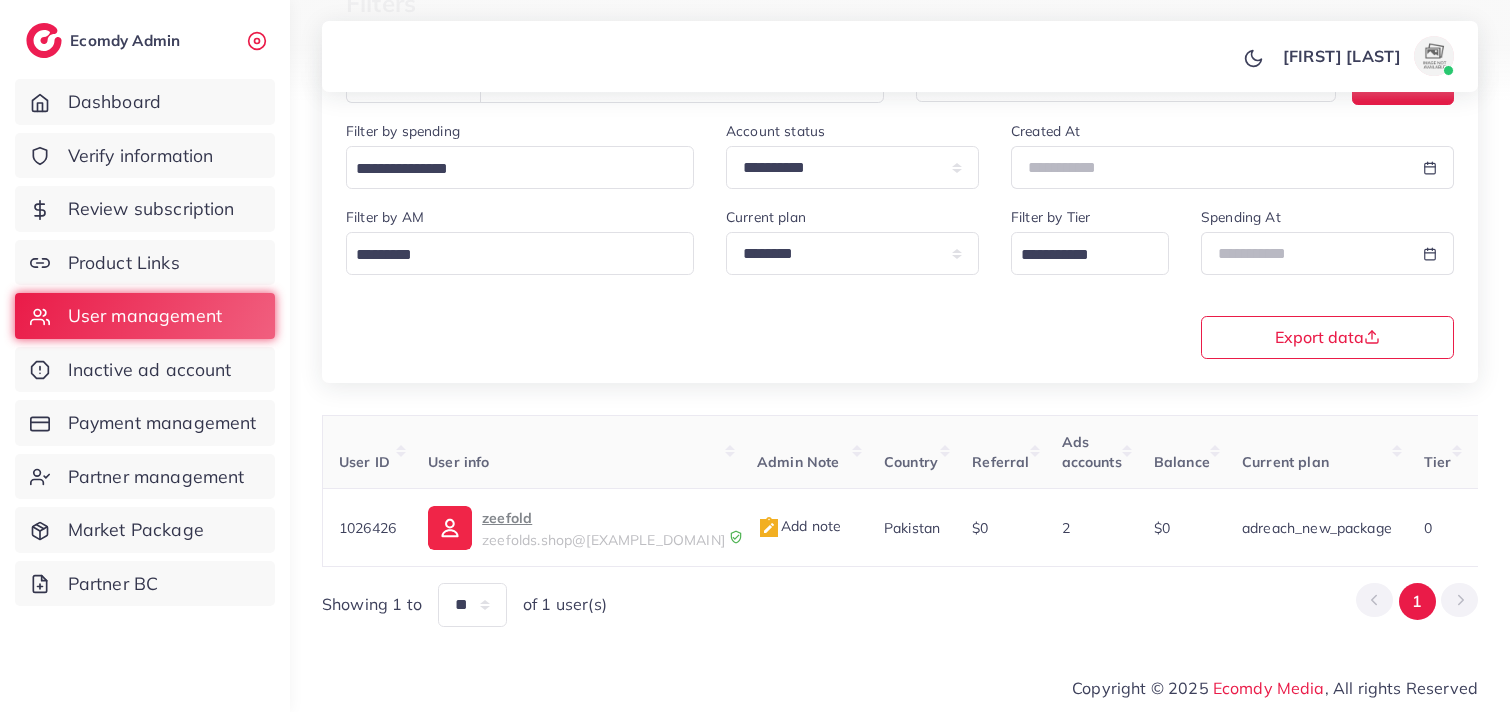 click on "**********" at bounding box center (900, 281) 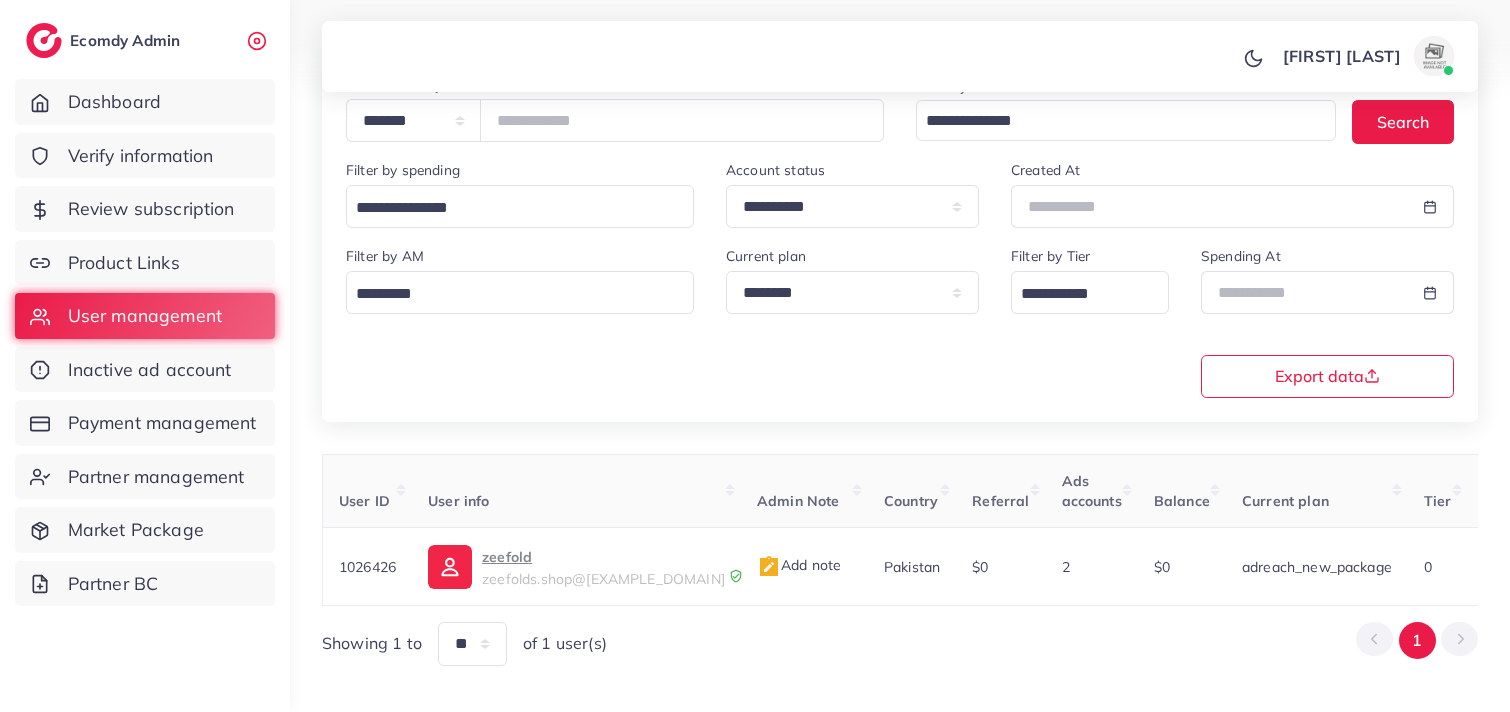 scroll, scrollTop: 156, scrollLeft: 0, axis: vertical 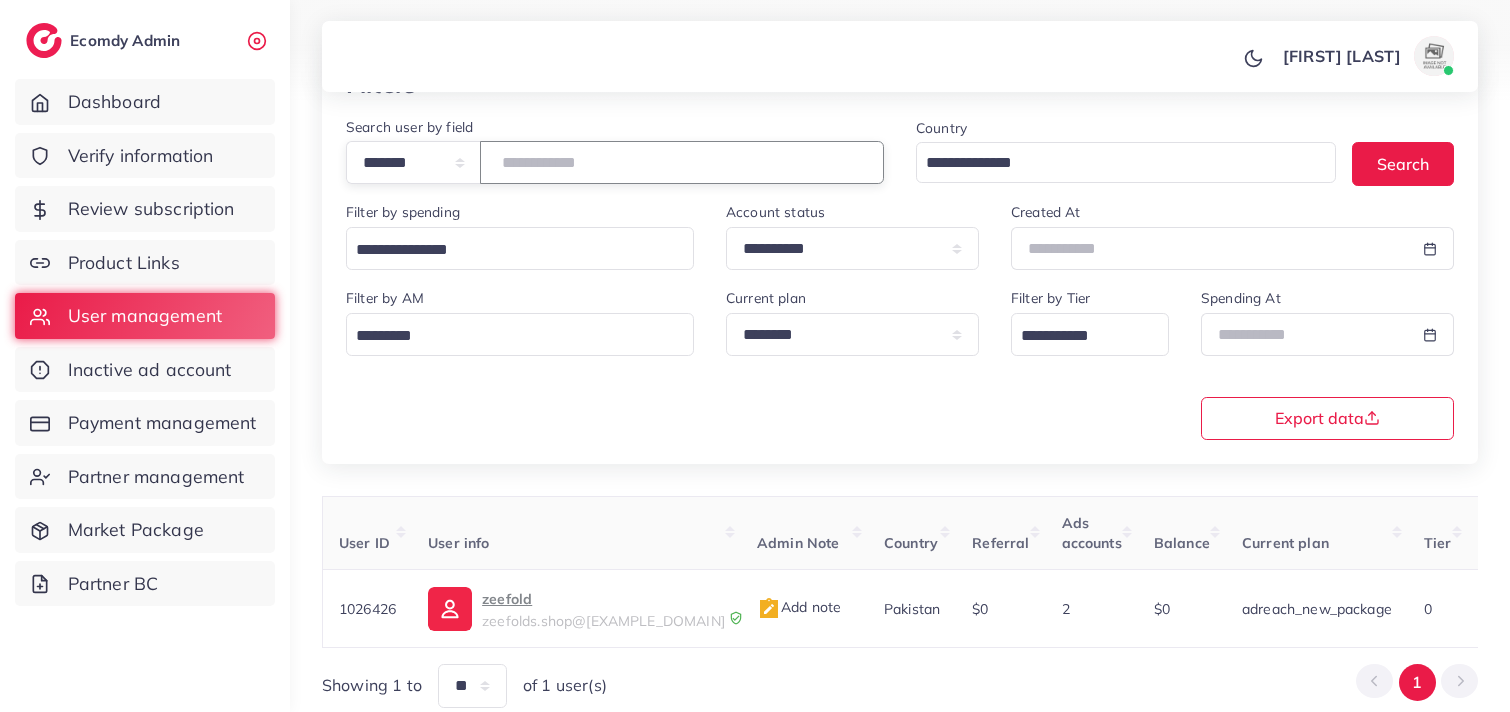 click on "*******" at bounding box center [682, 162] 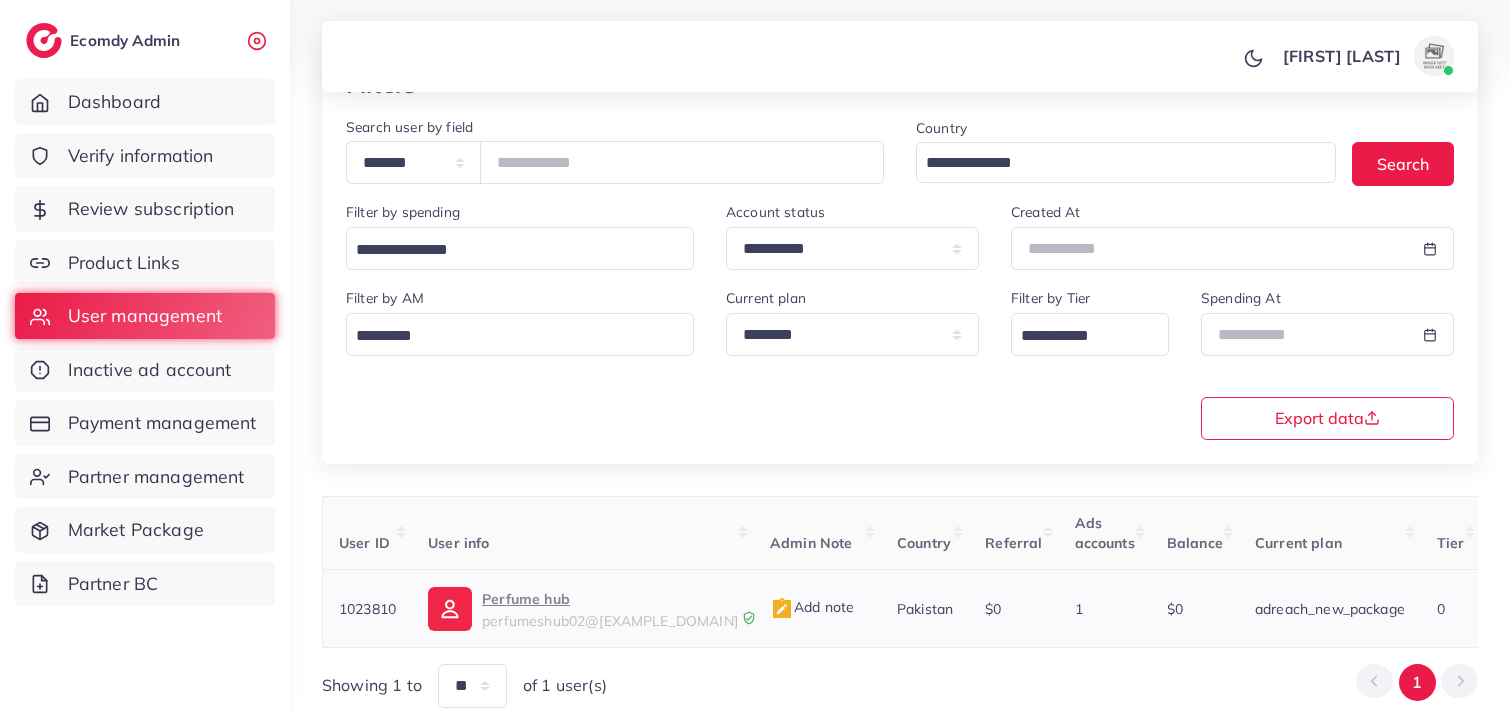 click on "Perfume hub" at bounding box center [610, 599] 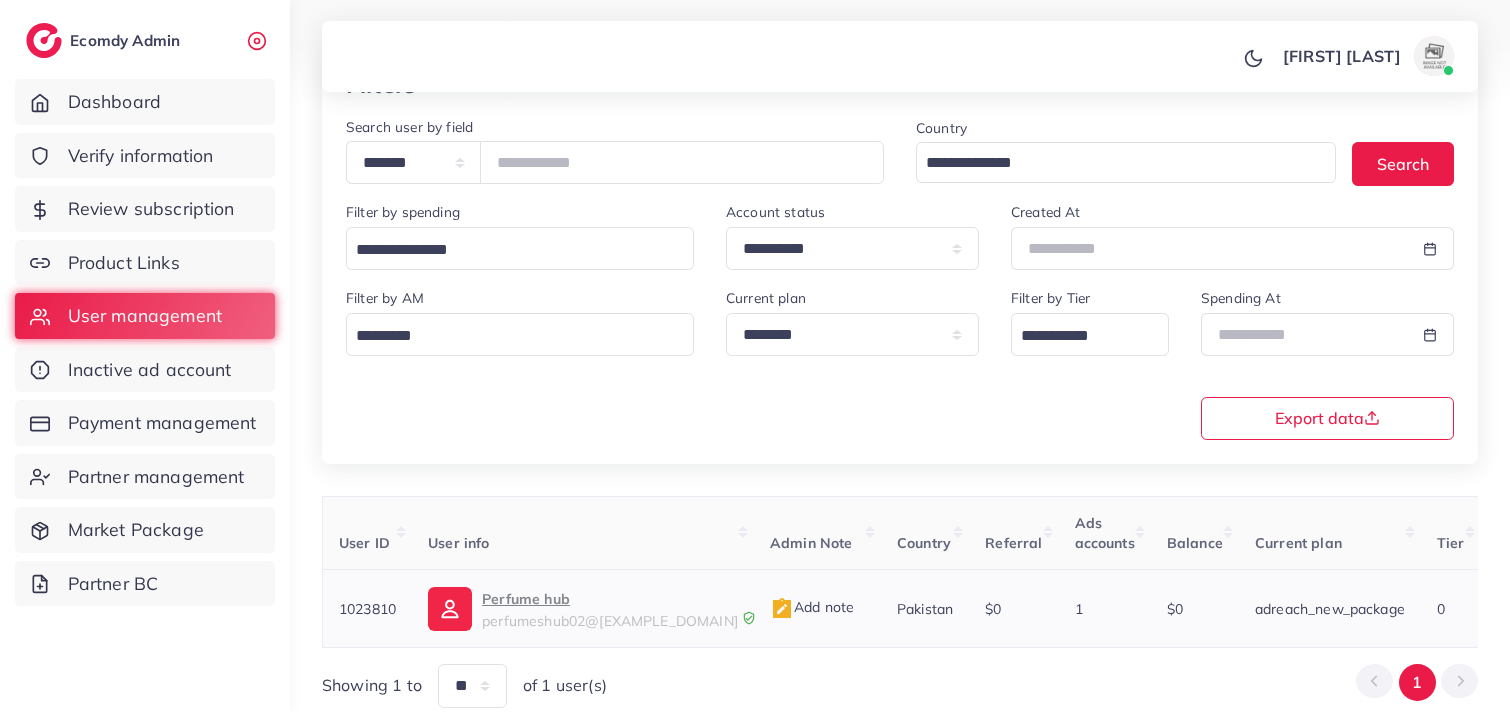 click on "Perfume hub" at bounding box center [610, 599] 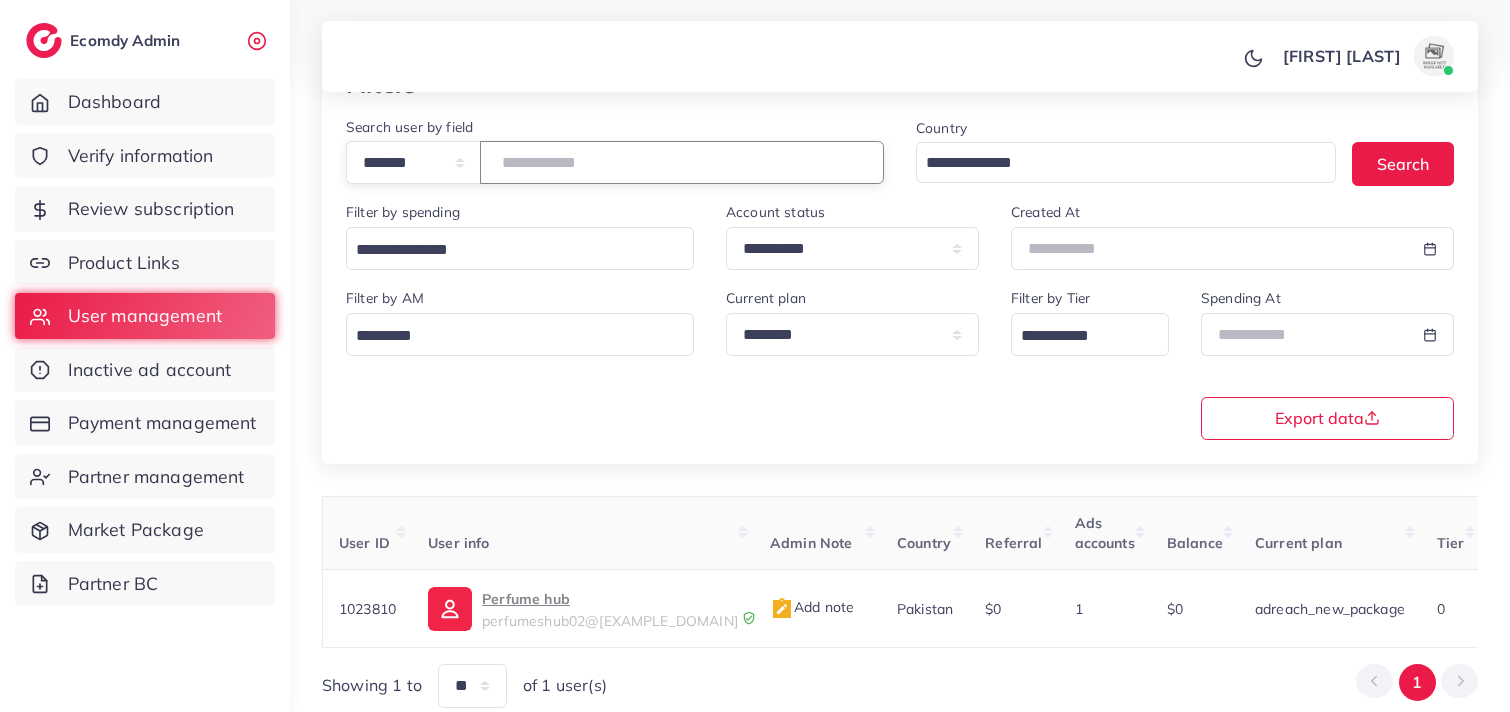 click on "*******" at bounding box center (682, 162) 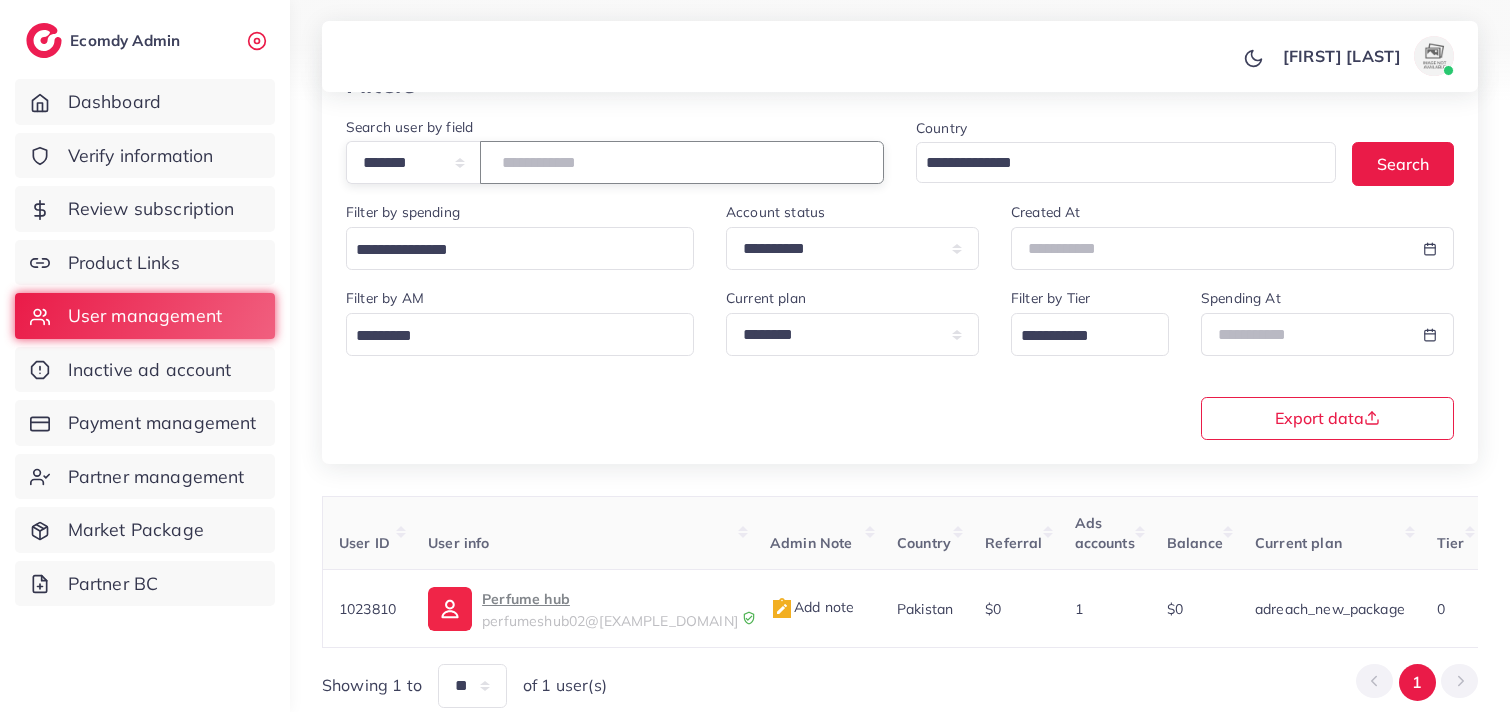 paste on "*******" 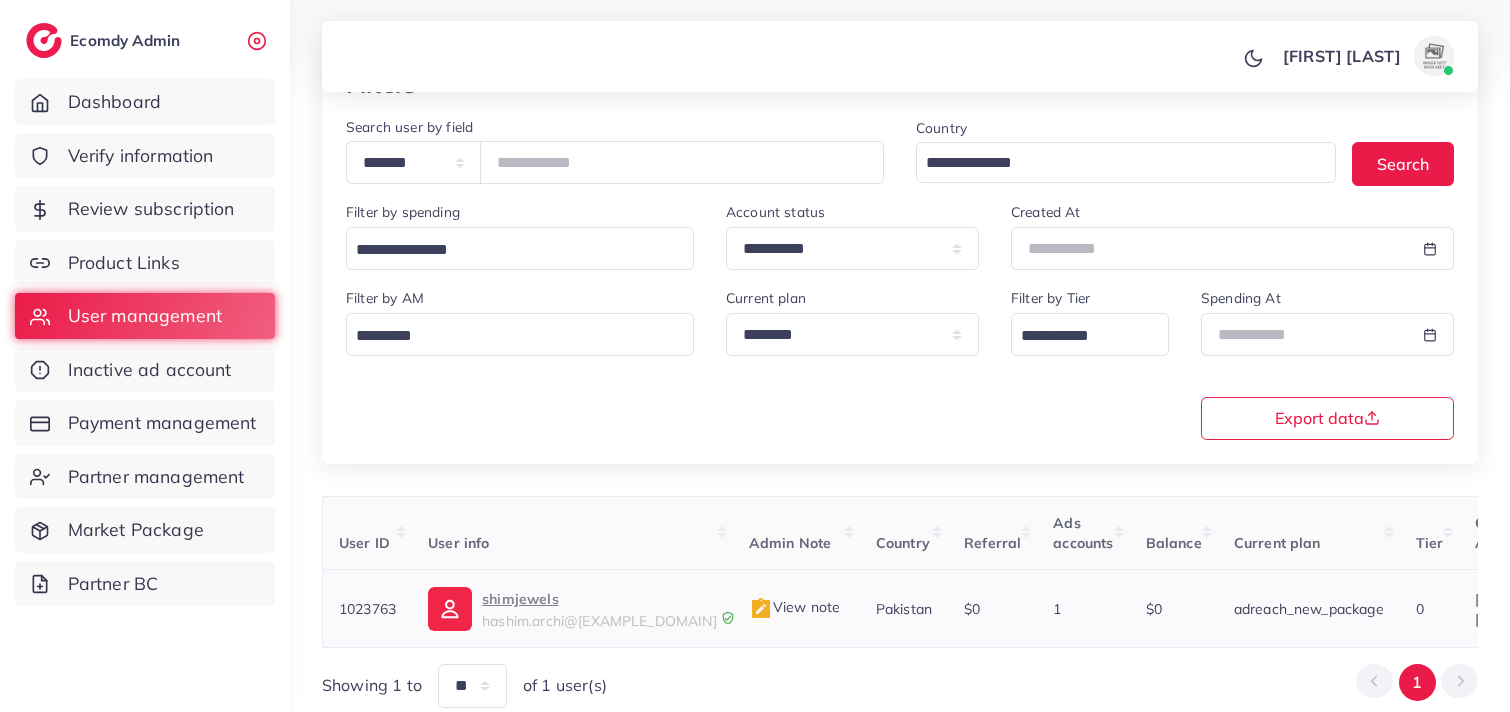 click on "shimjewels" at bounding box center [599, 599] 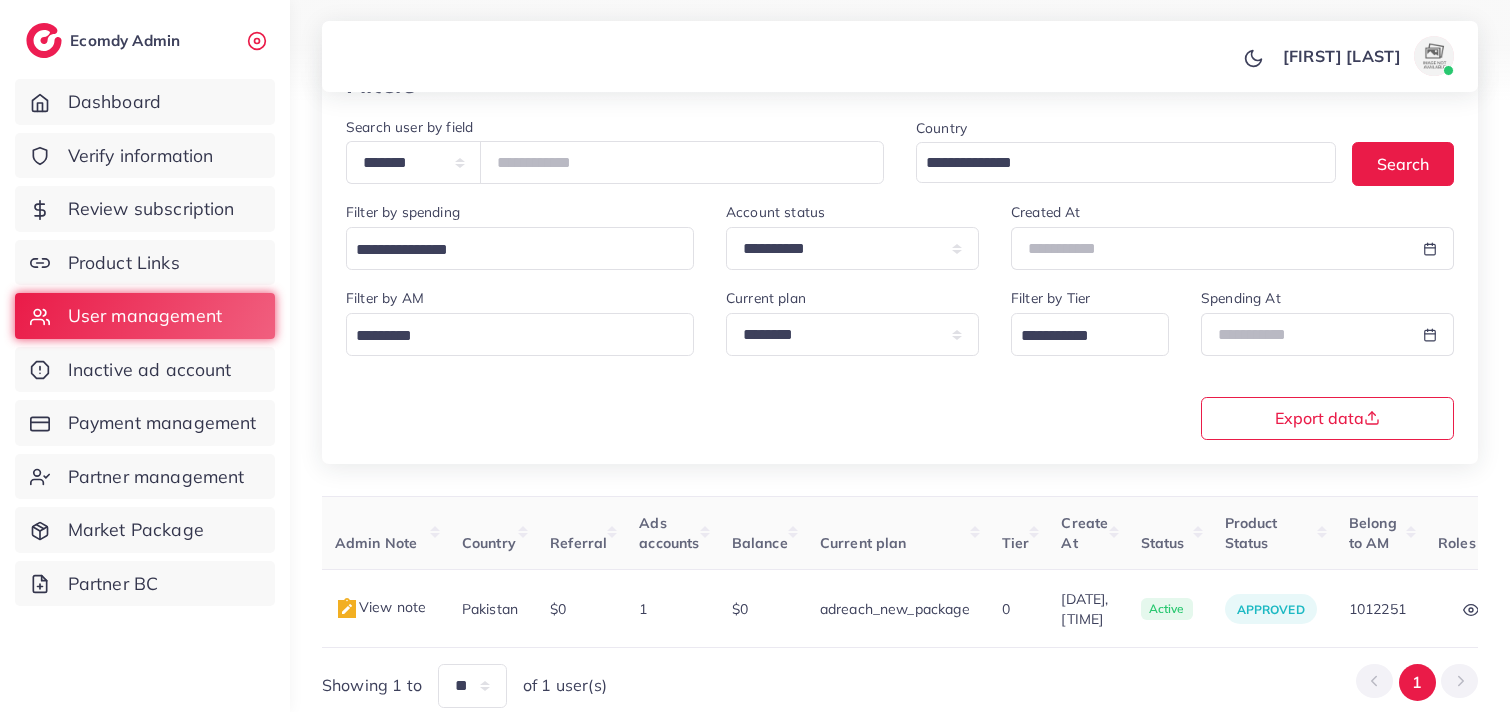 scroll, scrollTop: 0, scrollLeft: 532, axis: horizontal 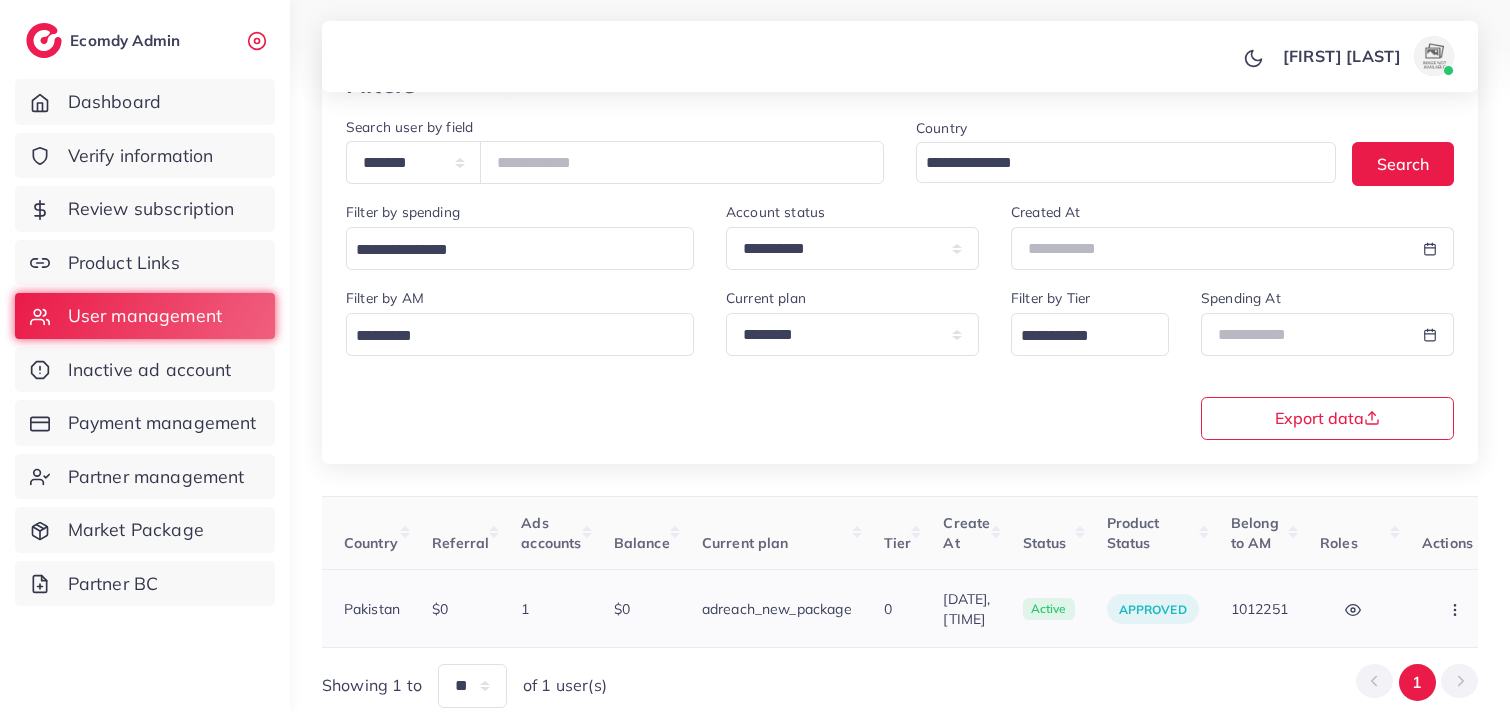click 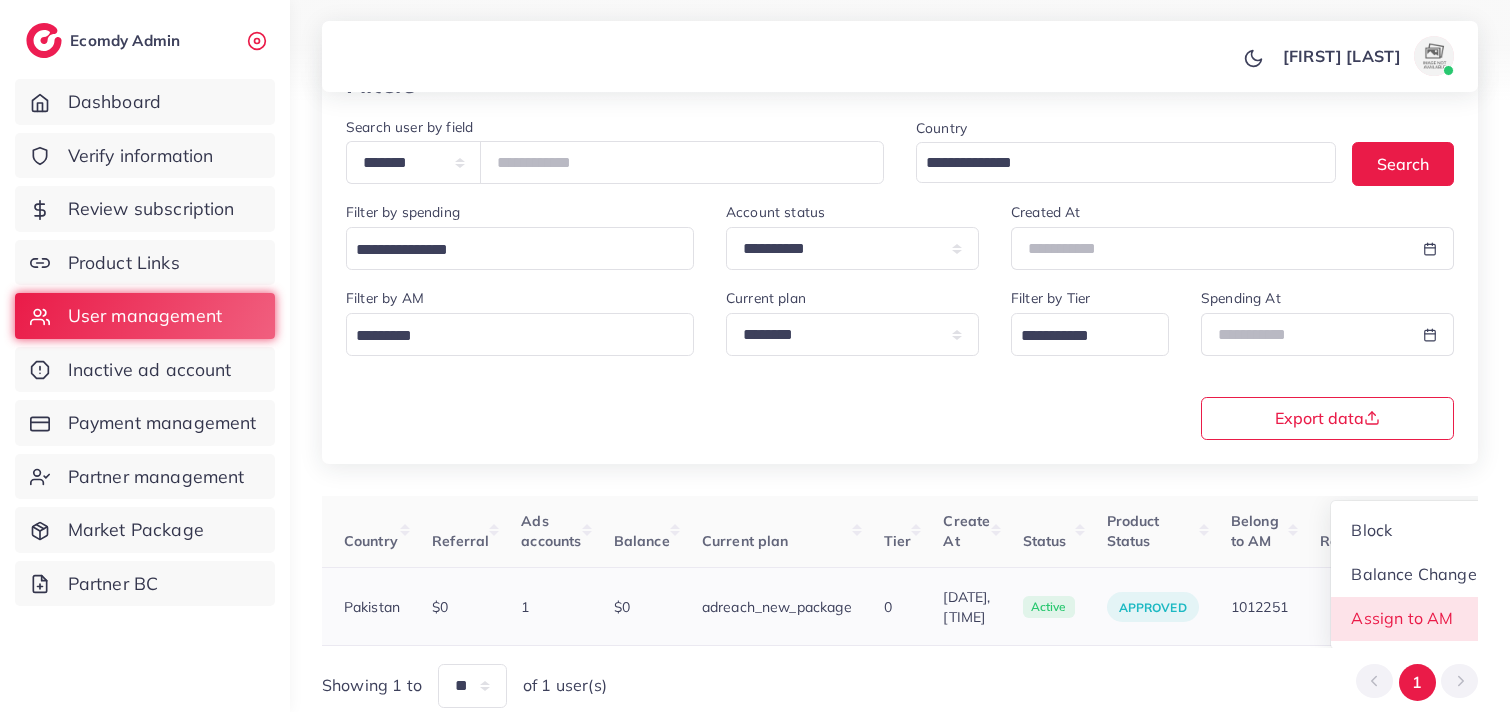 click on "Assign to AM" at bounding box center (1414, 619) 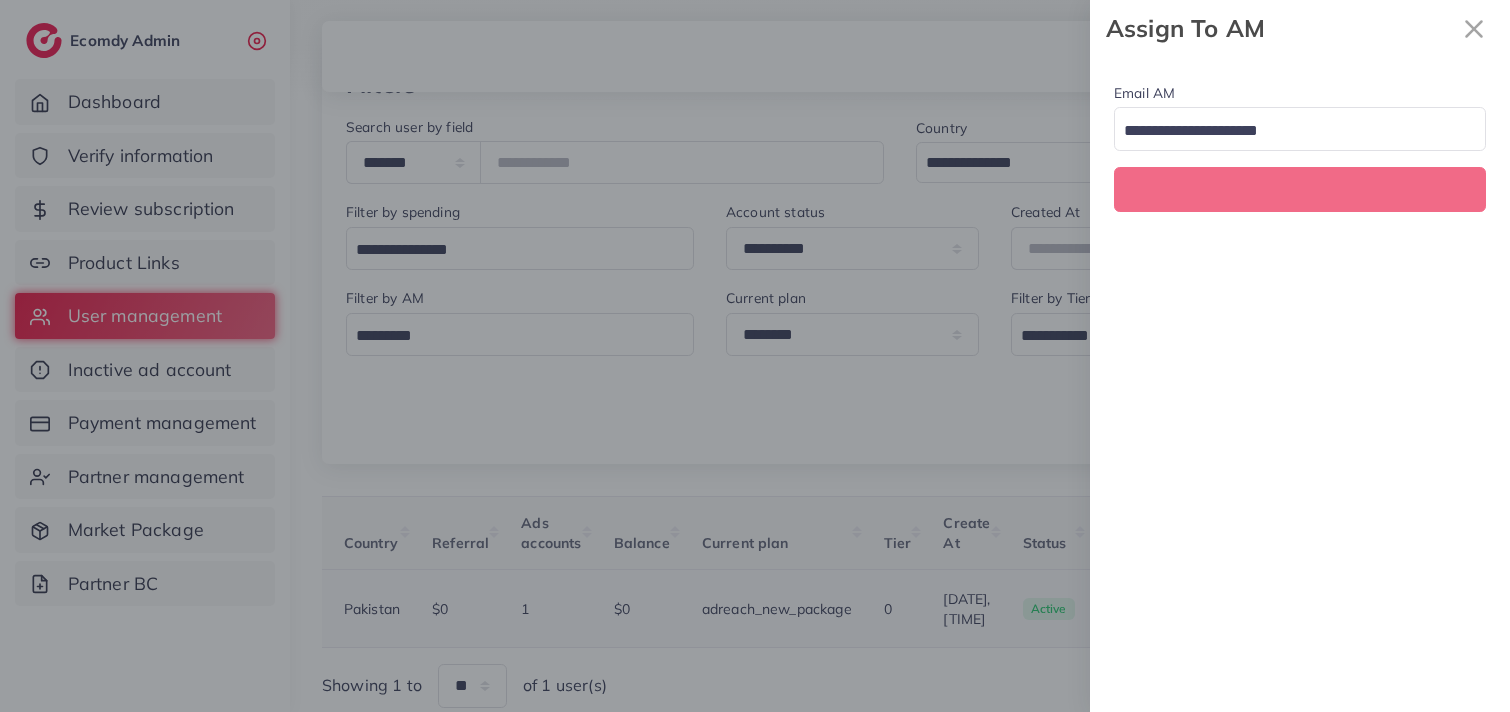 scroll, scrollTop: 0, scrollLeft: 532, axis: horizontal 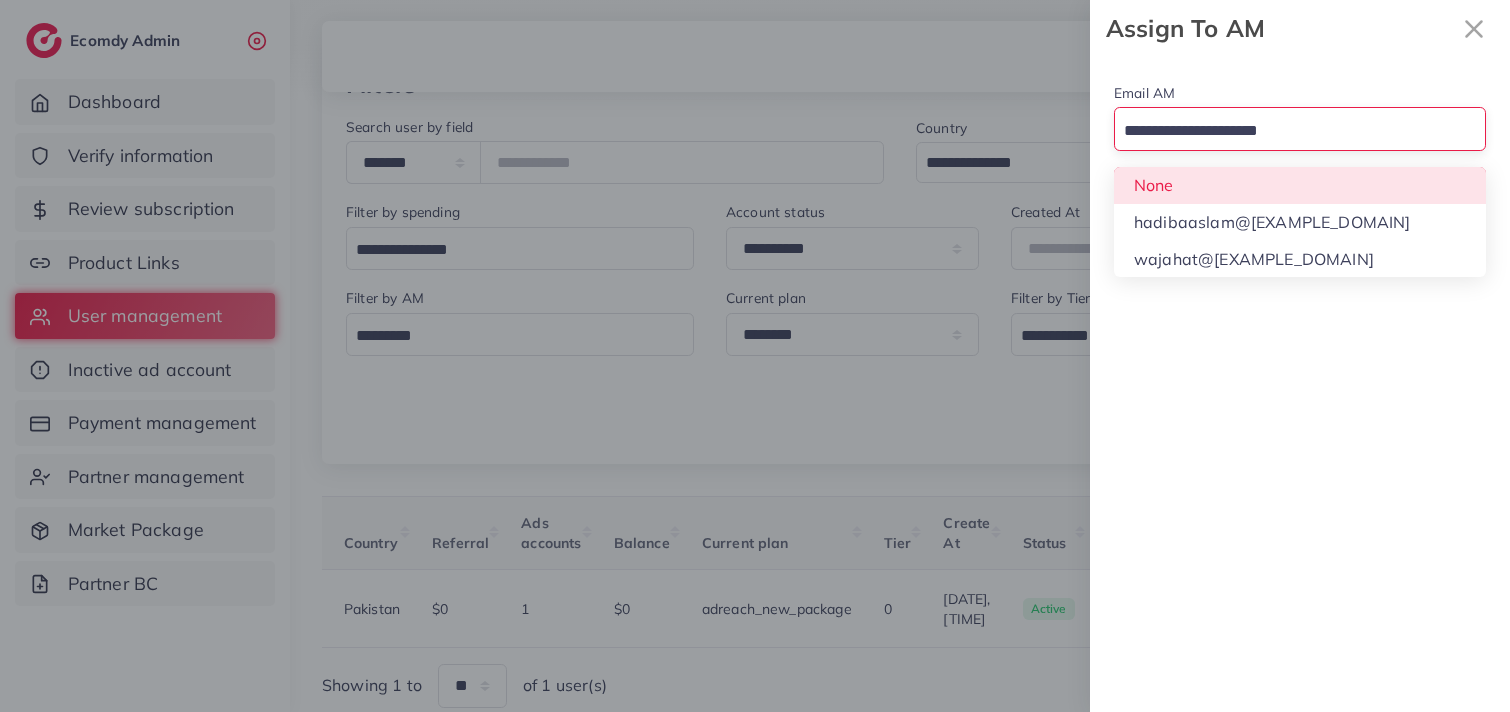 click at bounding box center (1288, 131) 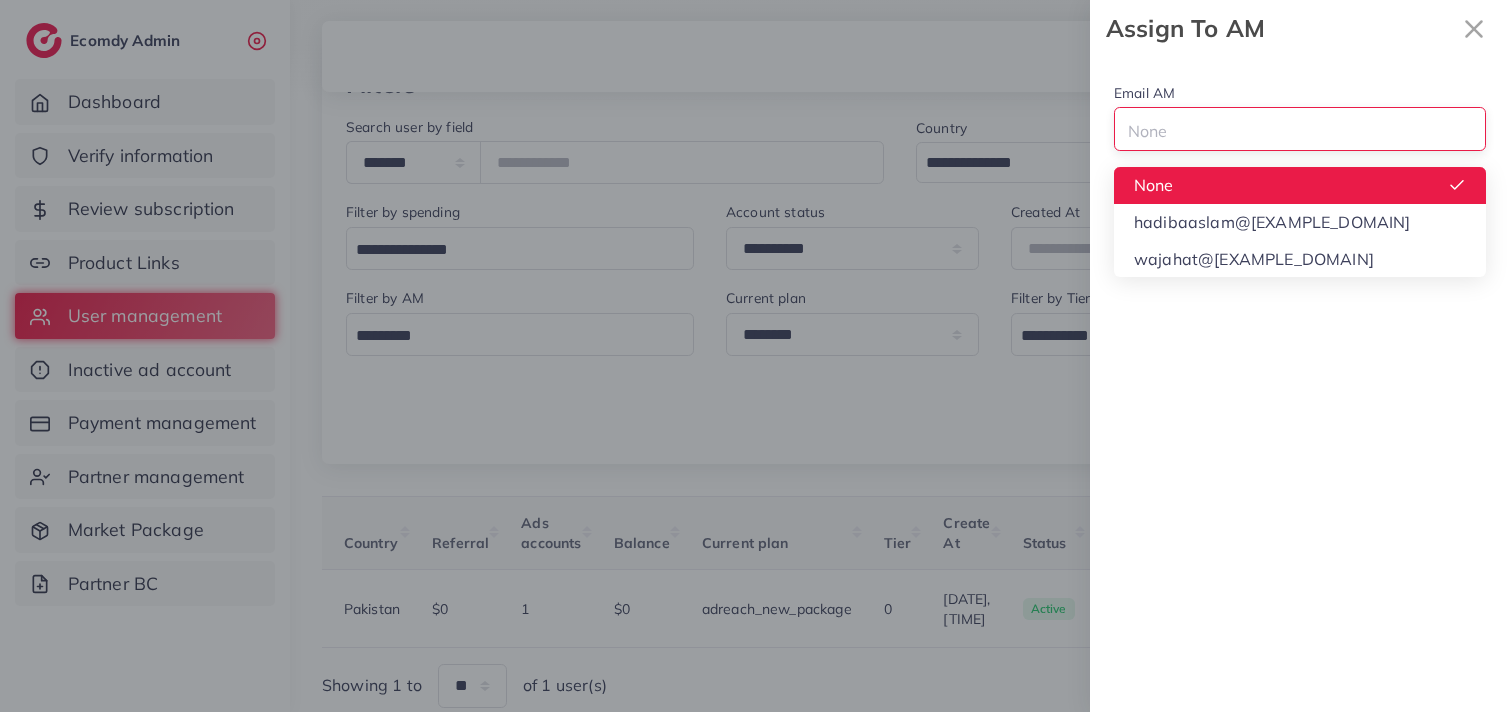click at bounding box center [1288, 131] 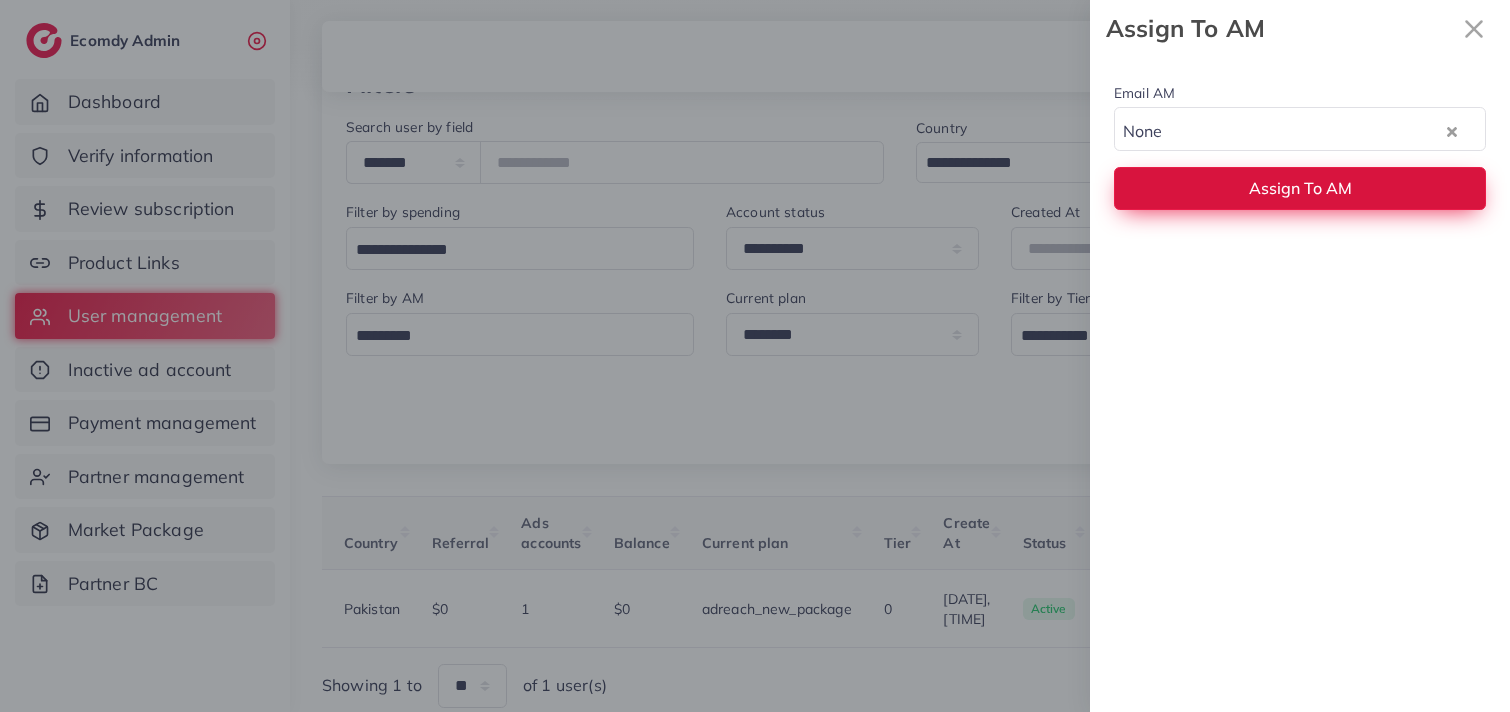 click on "Assign To AM" at bounding box center (1300, 188) 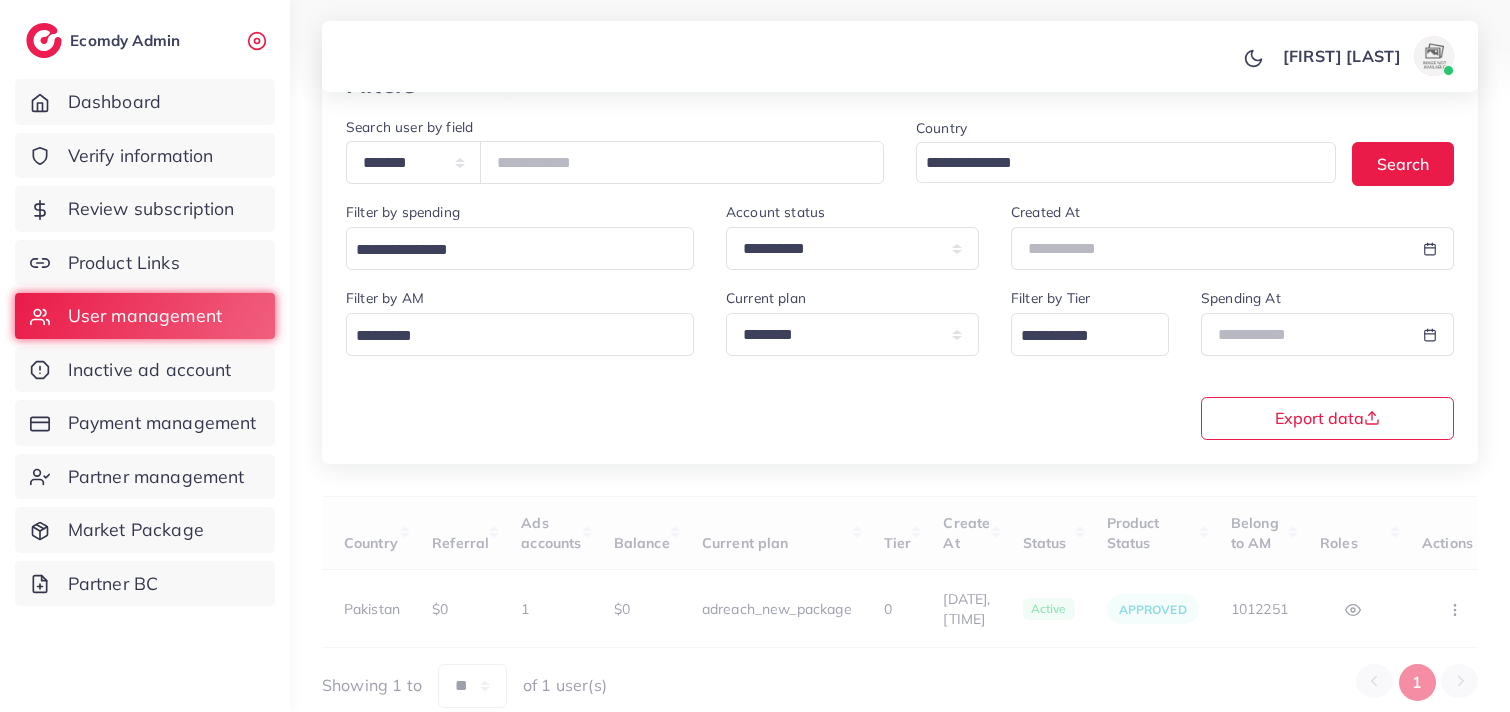 scroll, scrollTop: 0, scrollLeft: 520, axis: horizontal 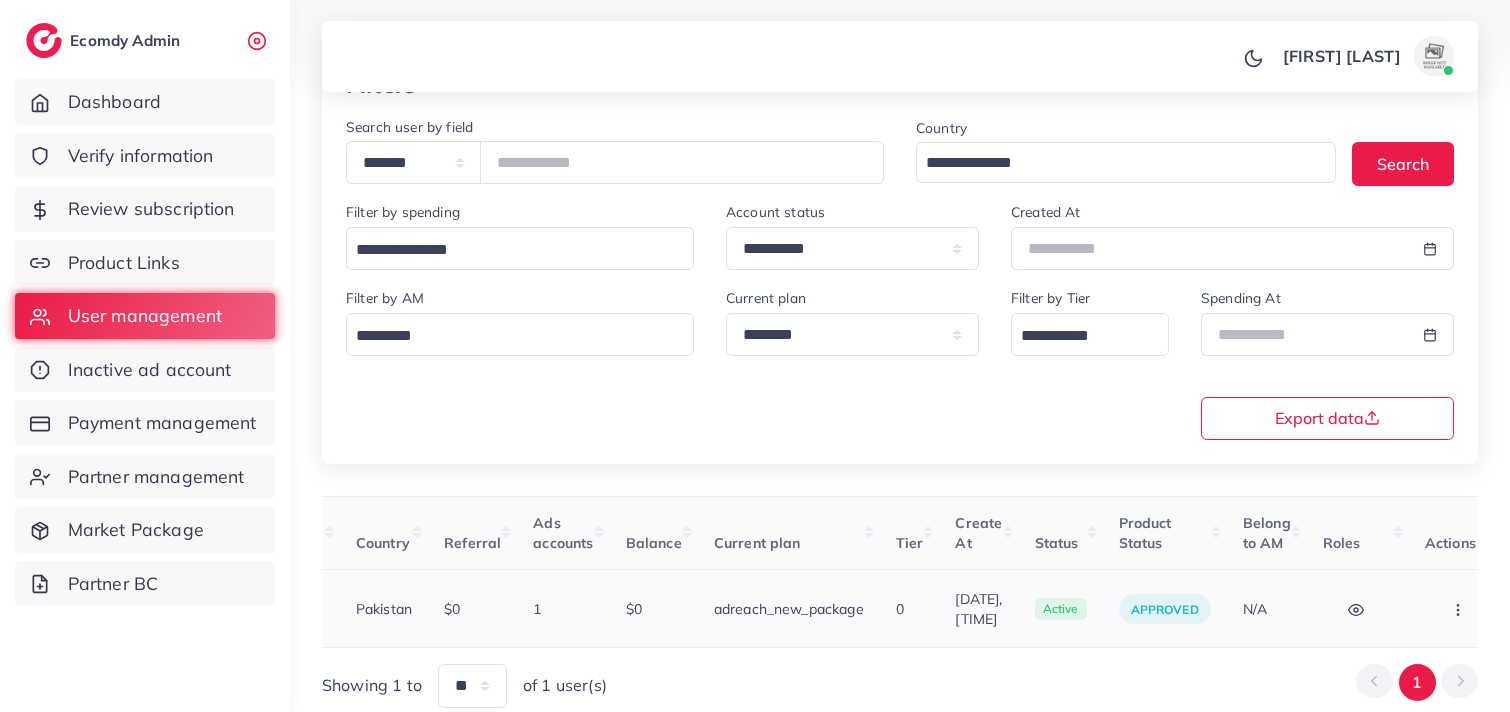 click 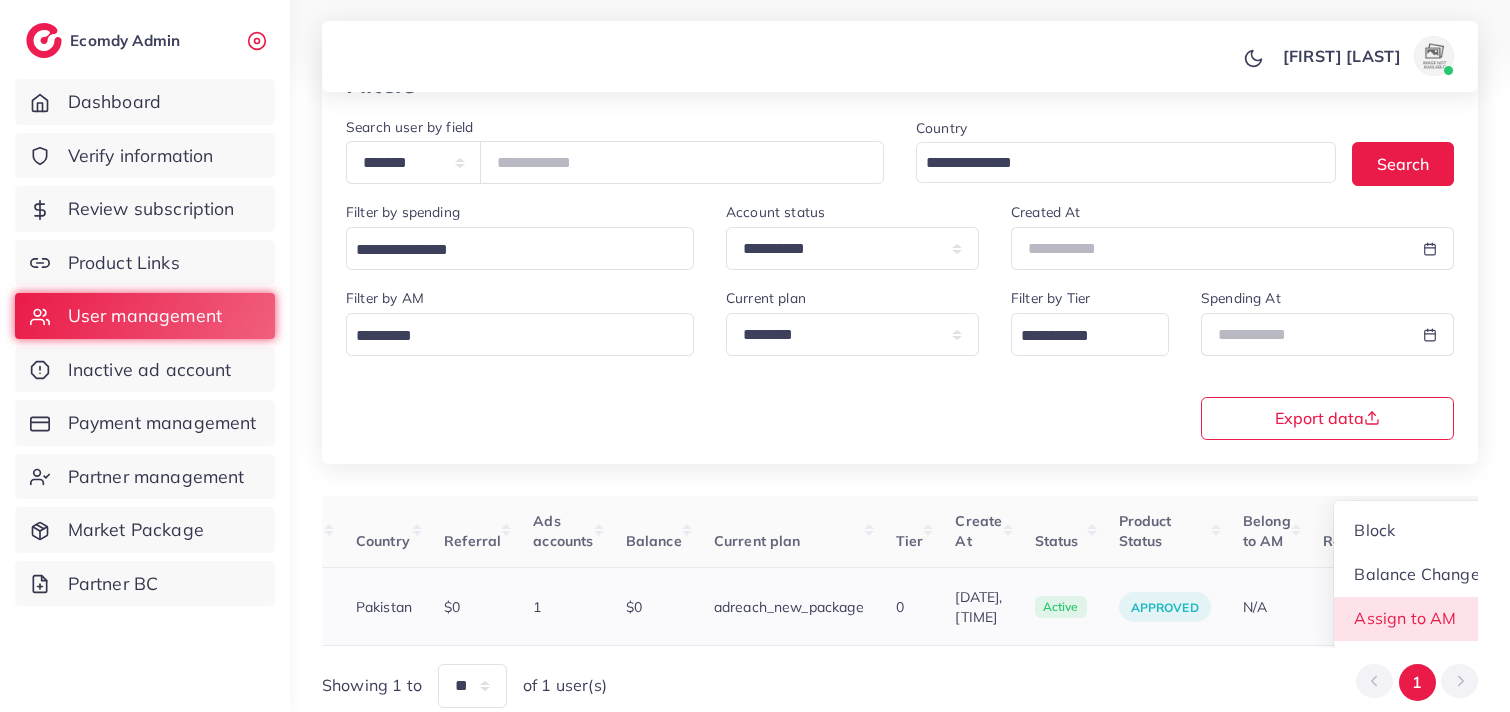 click on "Assign to AM" at bounding box center [1417, 619] 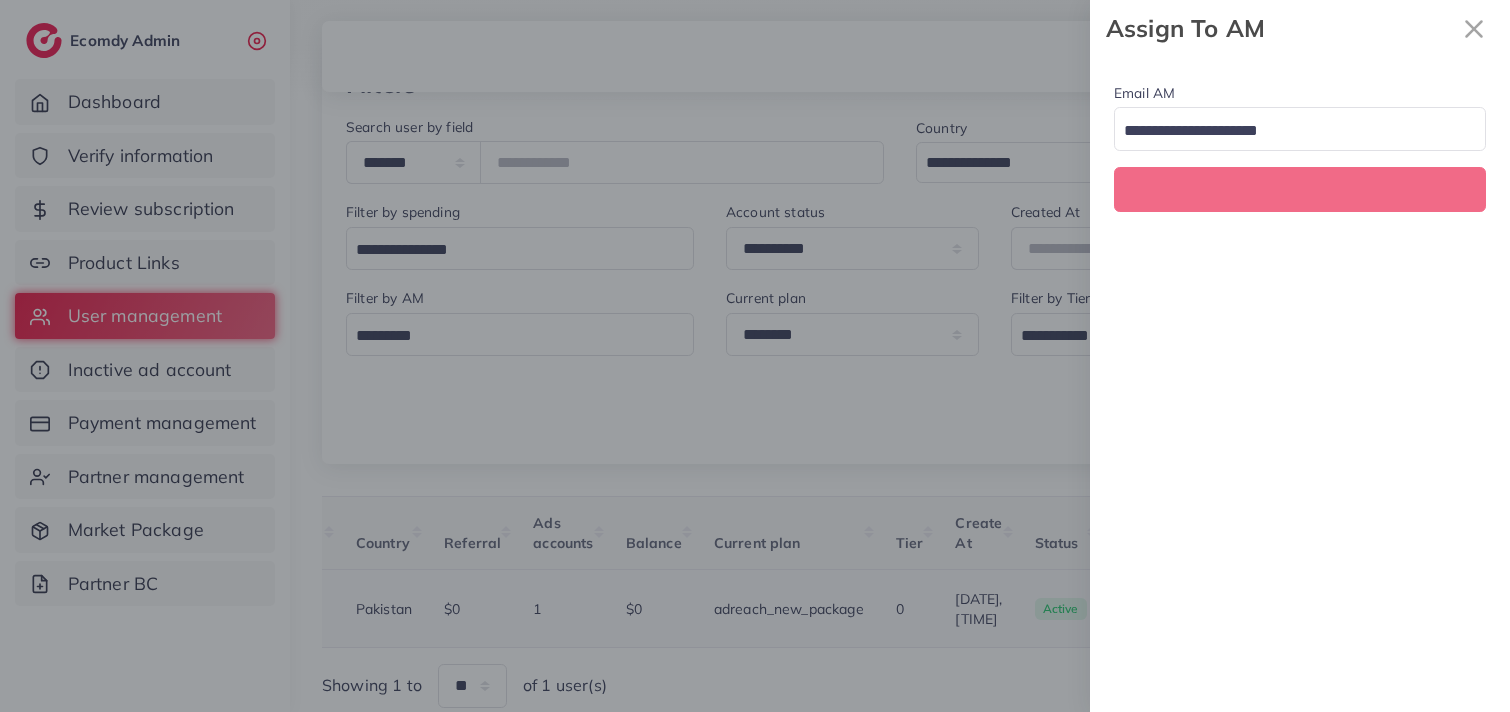 scroll, scrollTop: 0, scrollLeft: 520, axis: horizontal 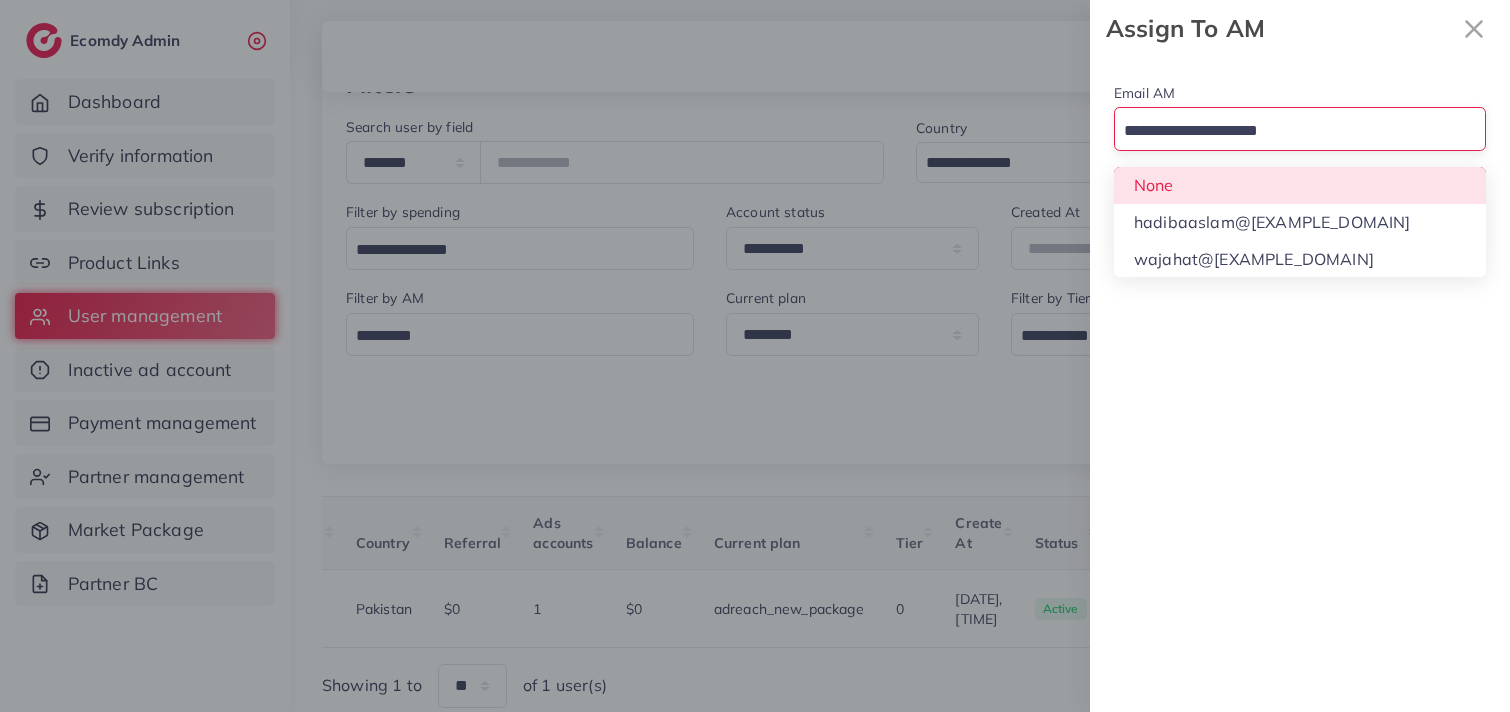 click at bounding box center (1288, 129) 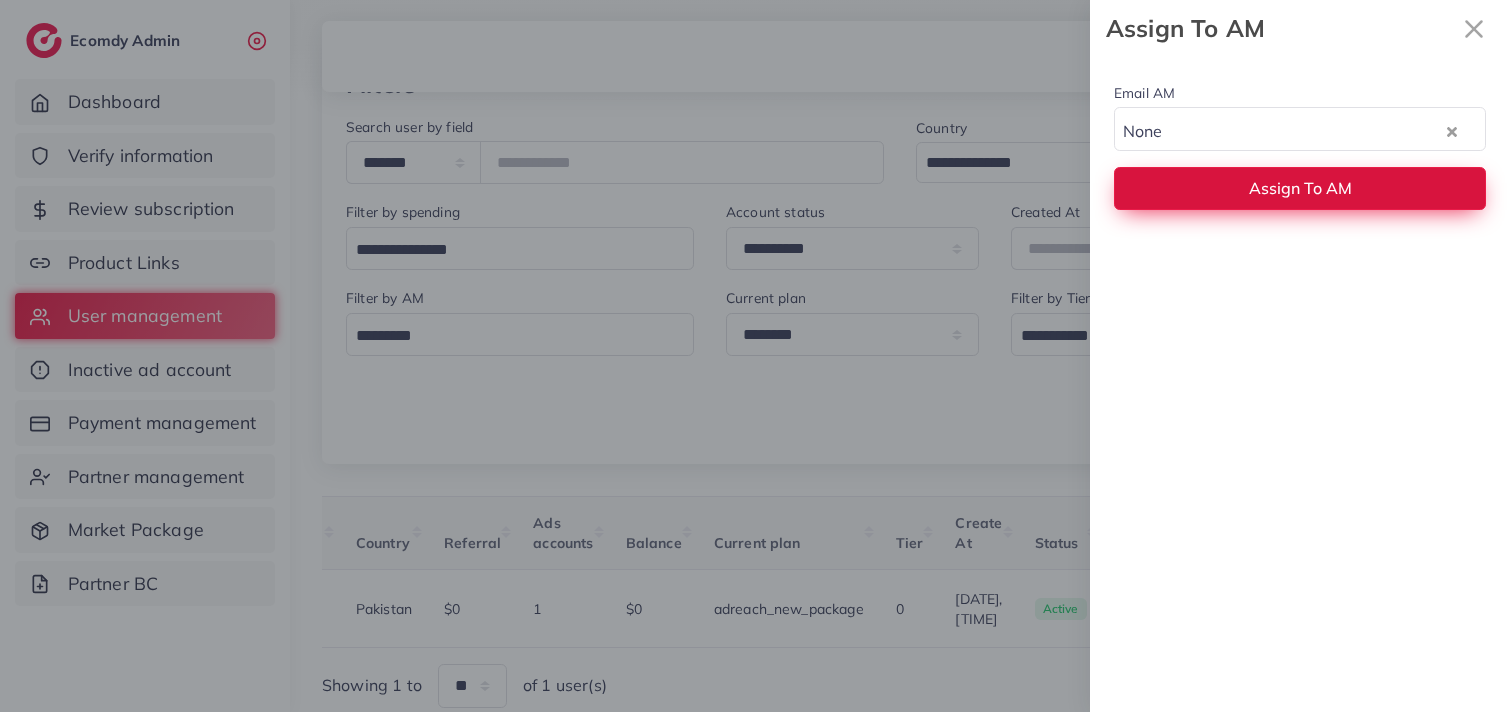 click on "Assign To AM" at bounding box center (1300, 188) 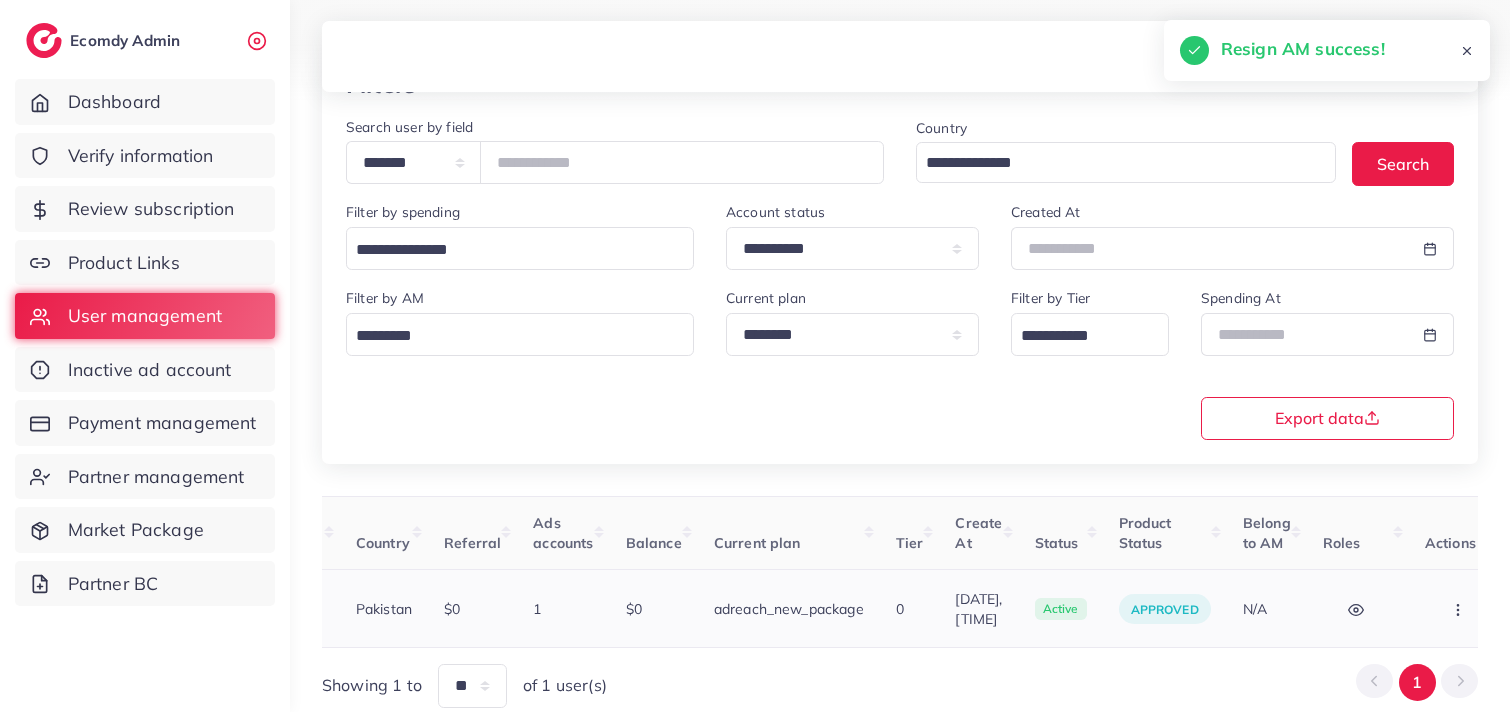 click 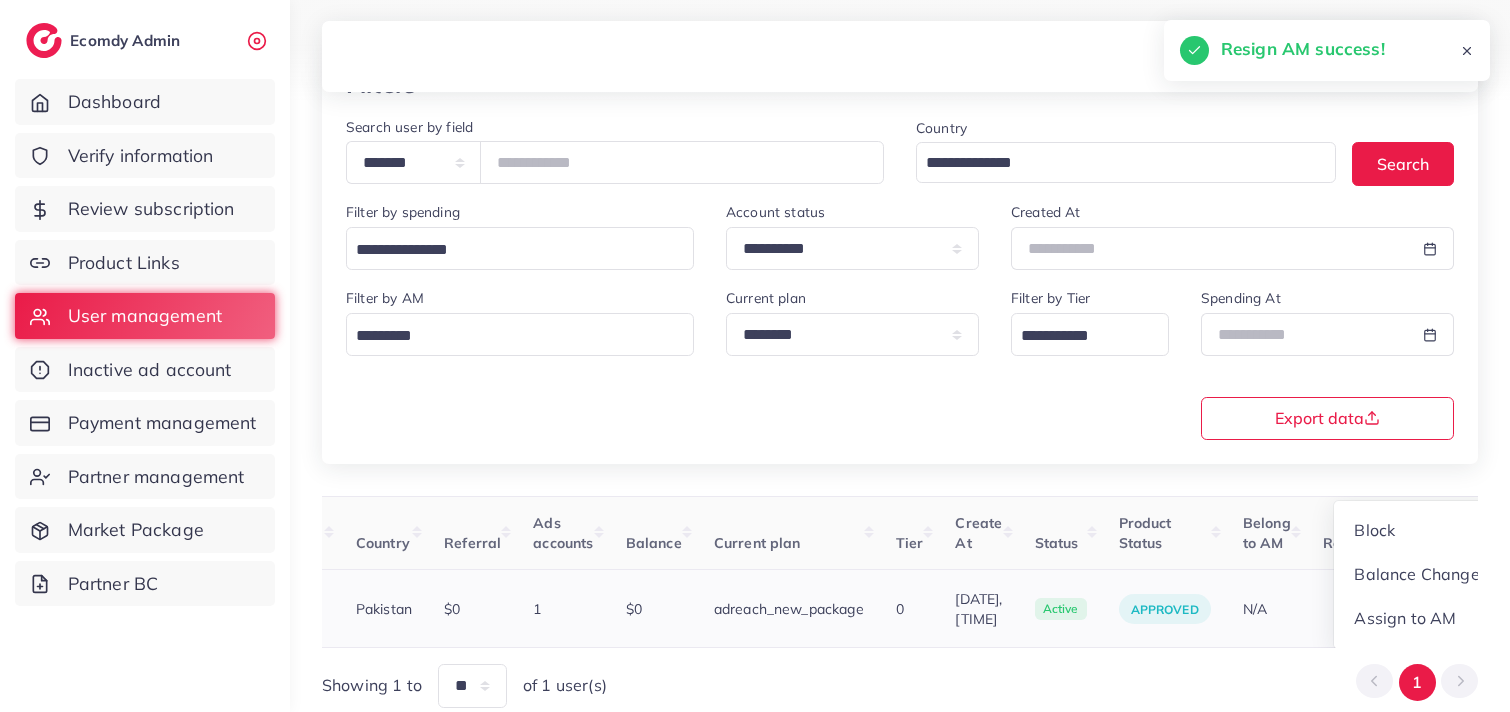 scroll, scrollTop: 2, scrollLeft: 520, axis: both 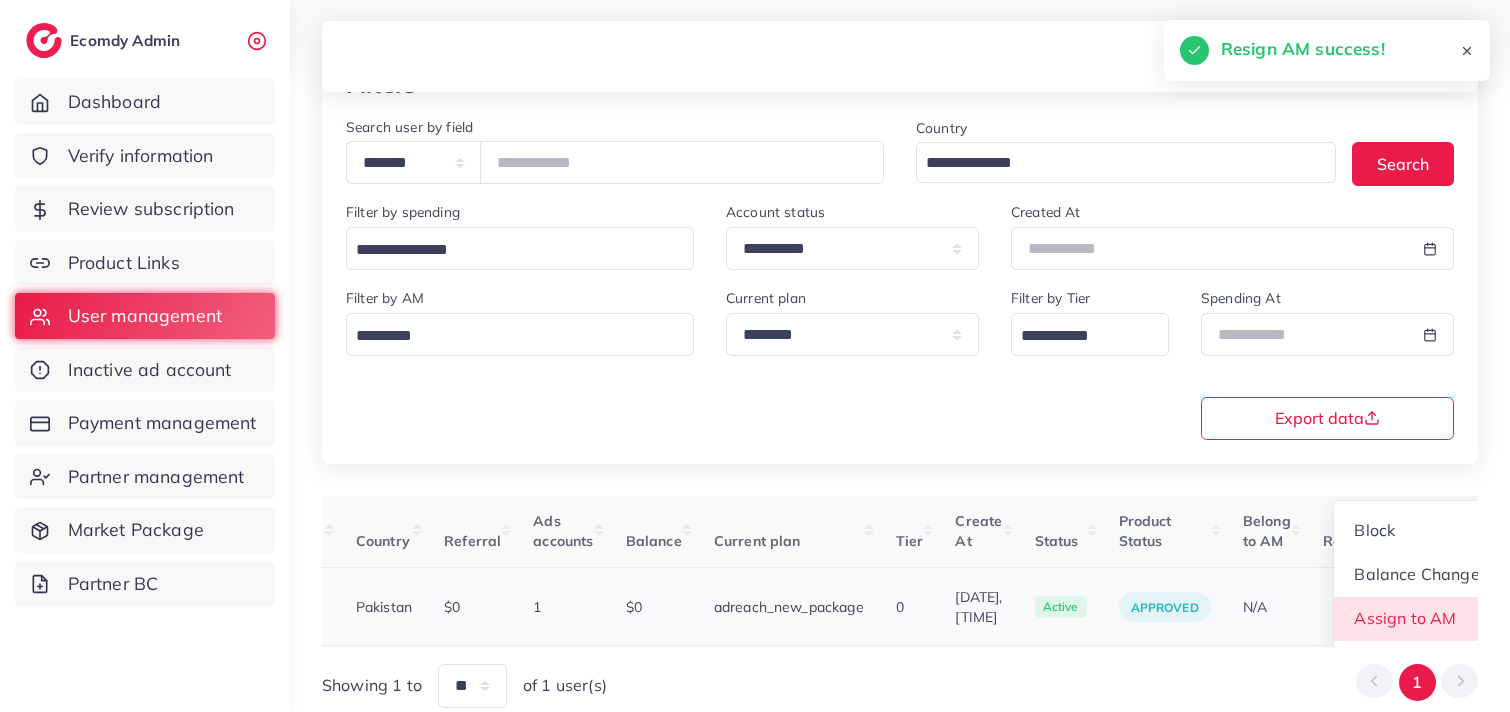 click on "Assign to AM" at bounding box center (1417, 619) 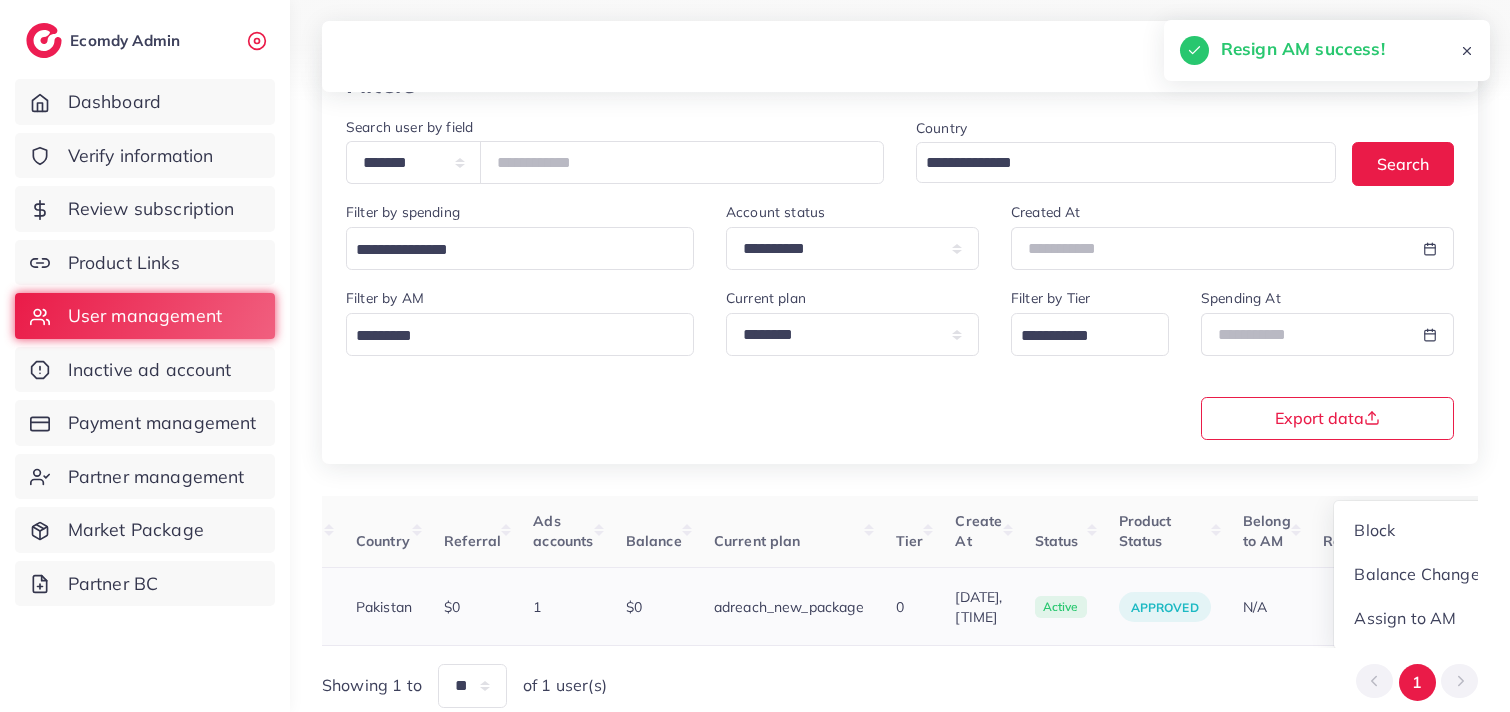 scroll, scrollTop: 0, scrollLeft: 520, axis: horizontal 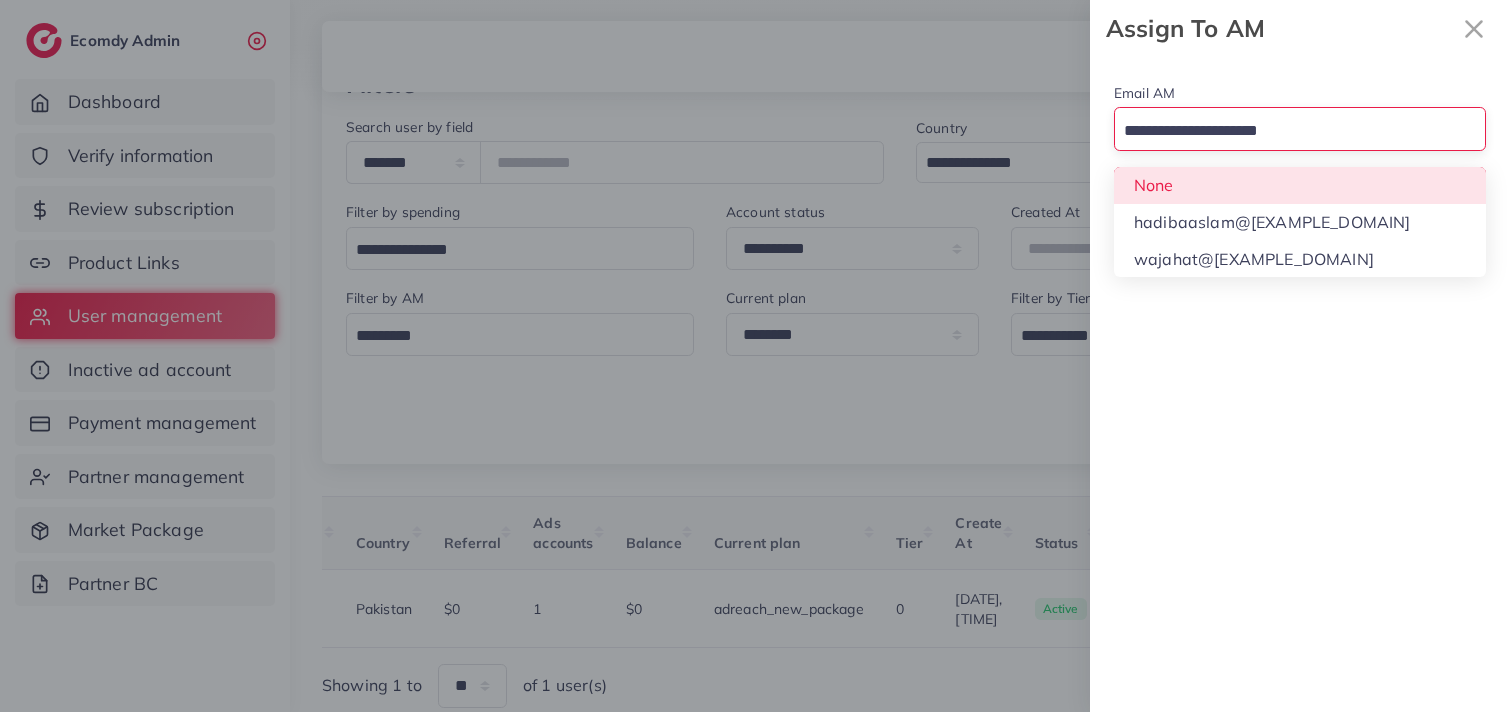 click at bounding box center (1288, 131) 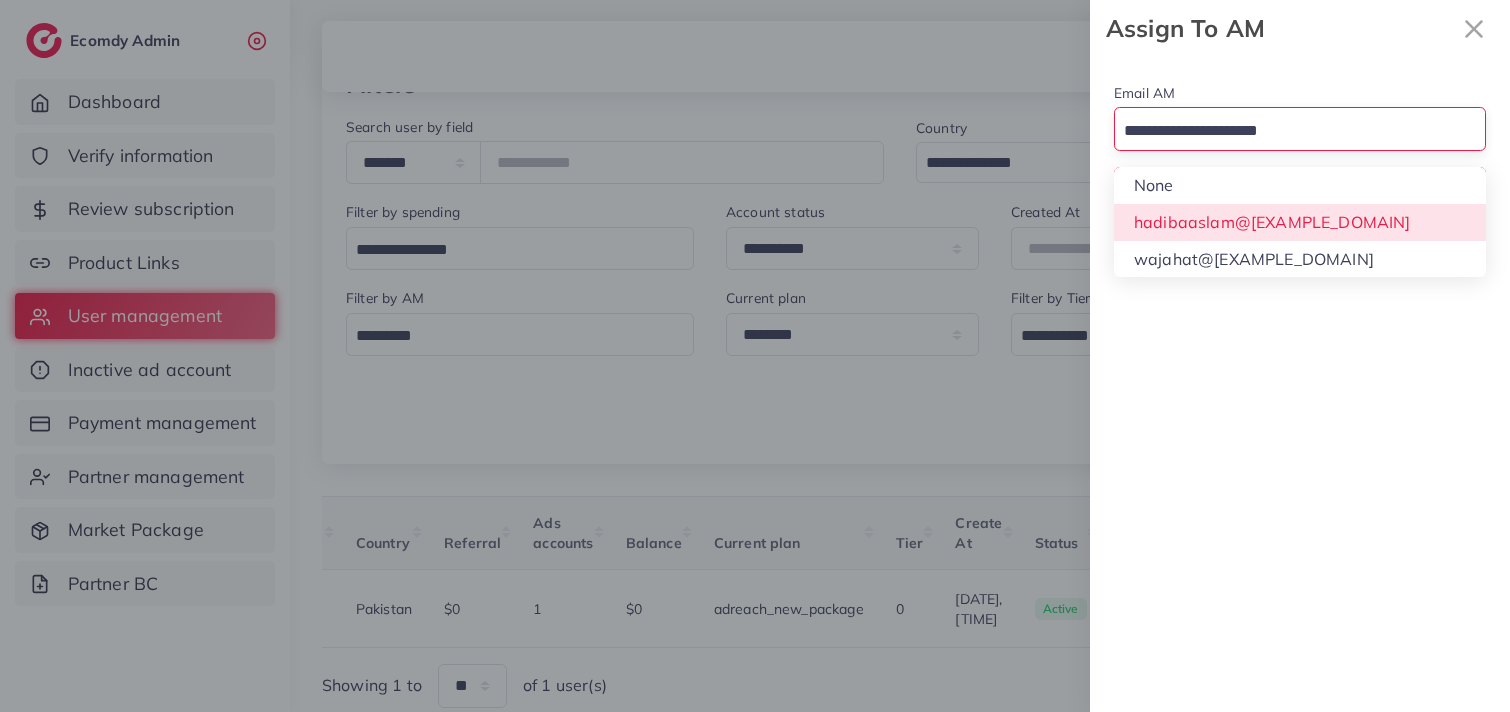 click on "Email AM            Loading...
None
hadibaaslam@gmail.com
wajahat@adreach.agency
Assign To AM" at bounding box center [1300, 145] 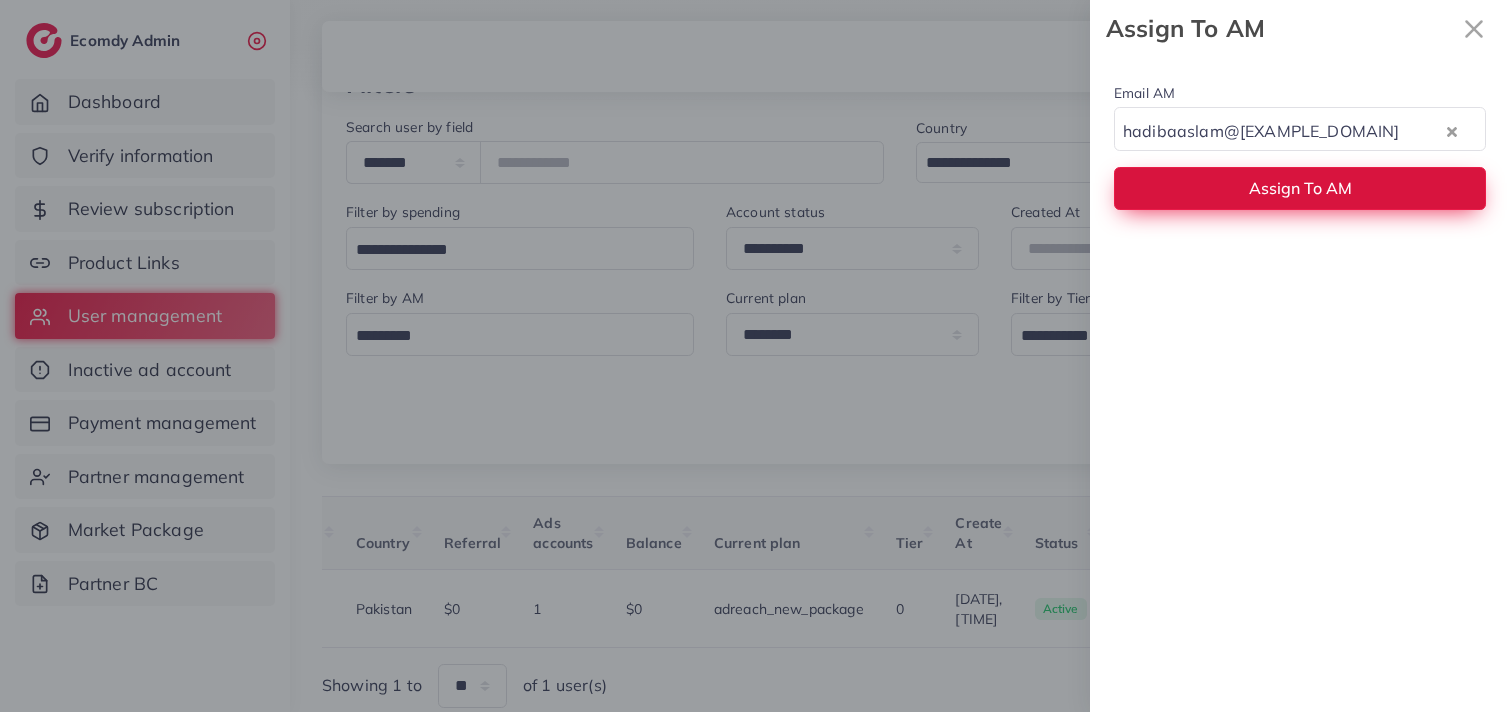 click on "Assign To AM" at bounding box center [1300, 188] 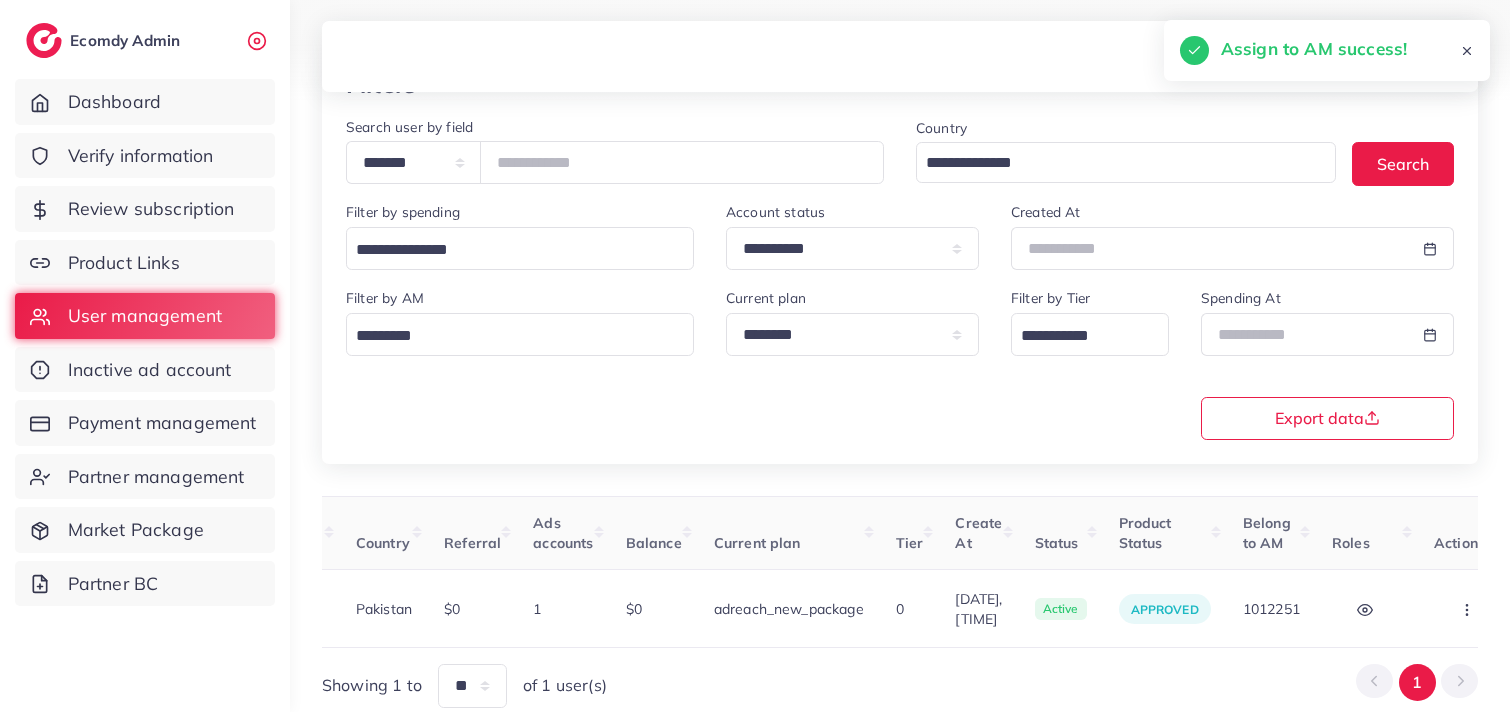 drag, startPoint x: 922, startPoint y: 466, endPoint x: 878, endPoint y: 653, distance: 192.10674 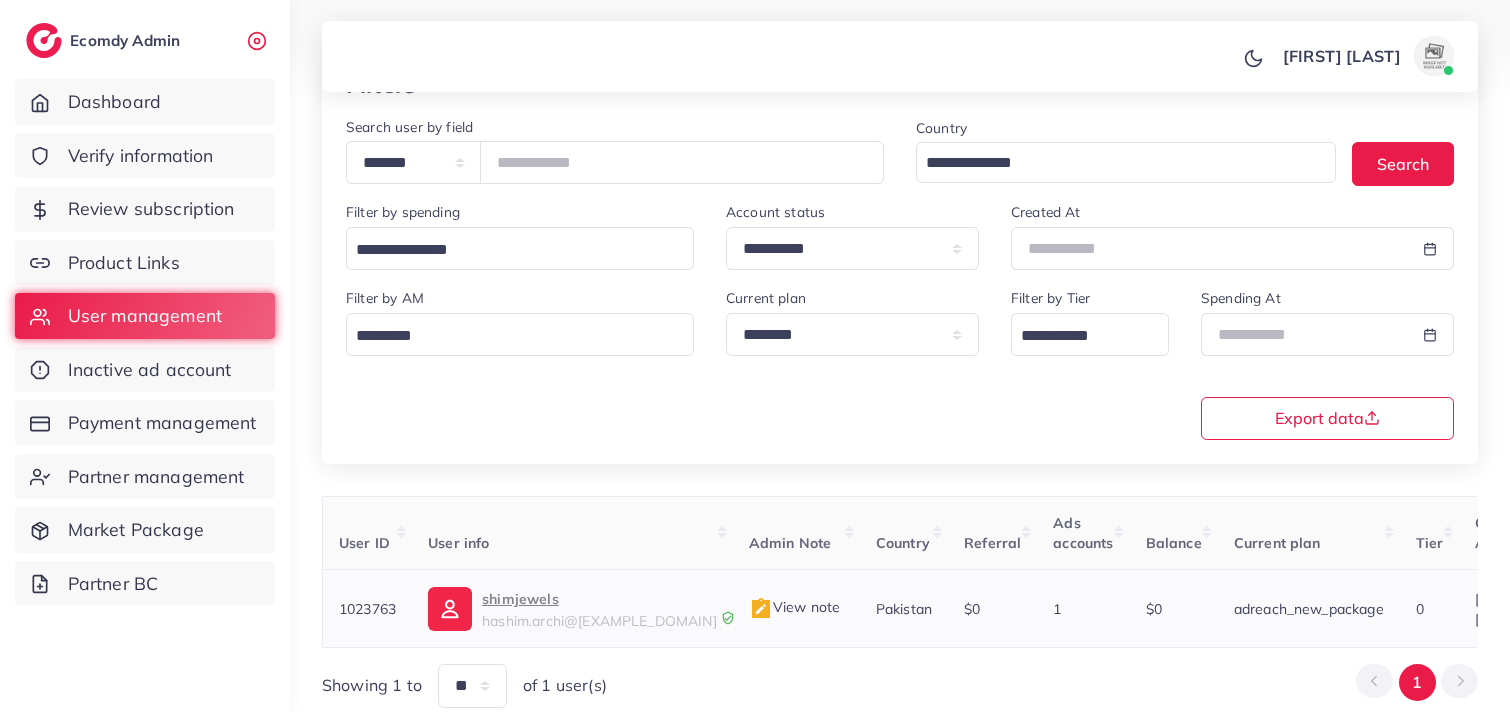 click on "shimjewels" at bounding box center (599, 599) 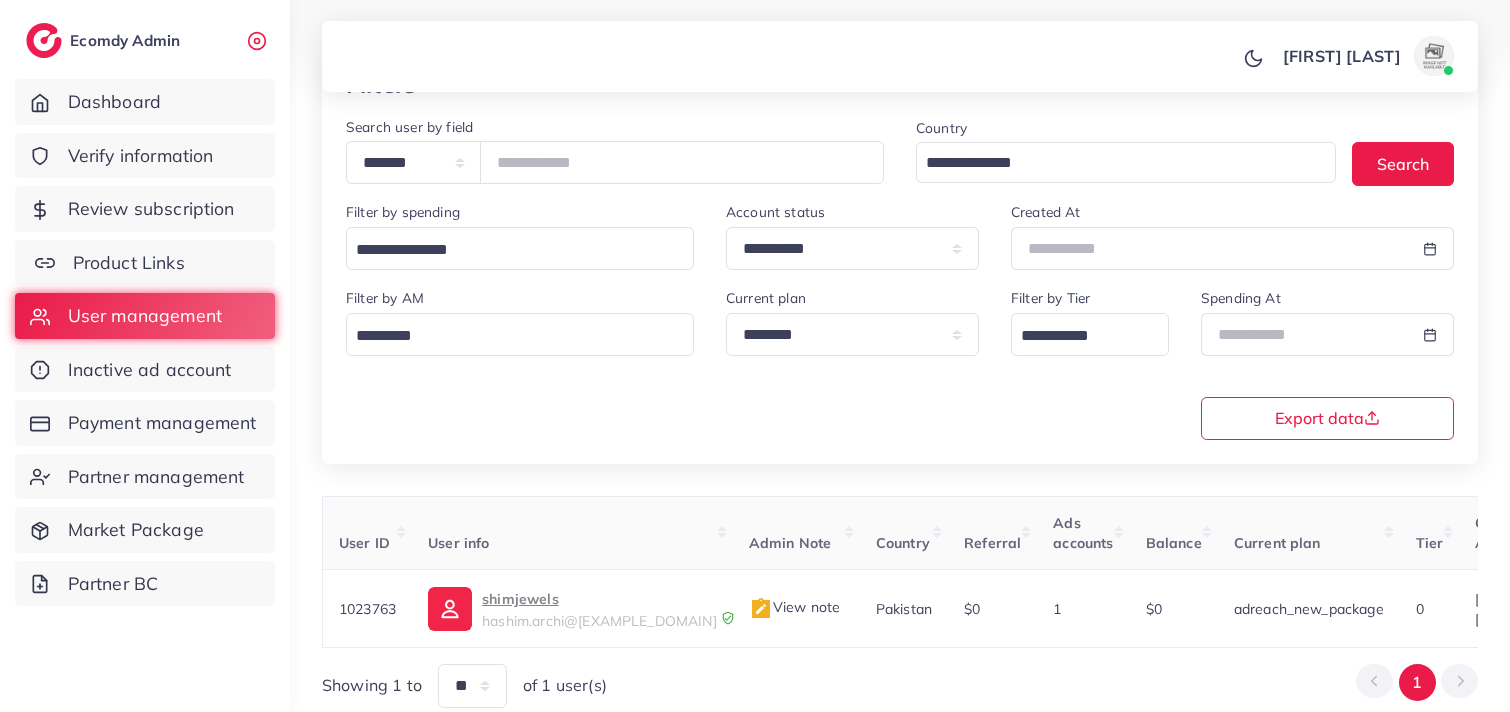 click on "Product Links" at bounding box center [129, 263] 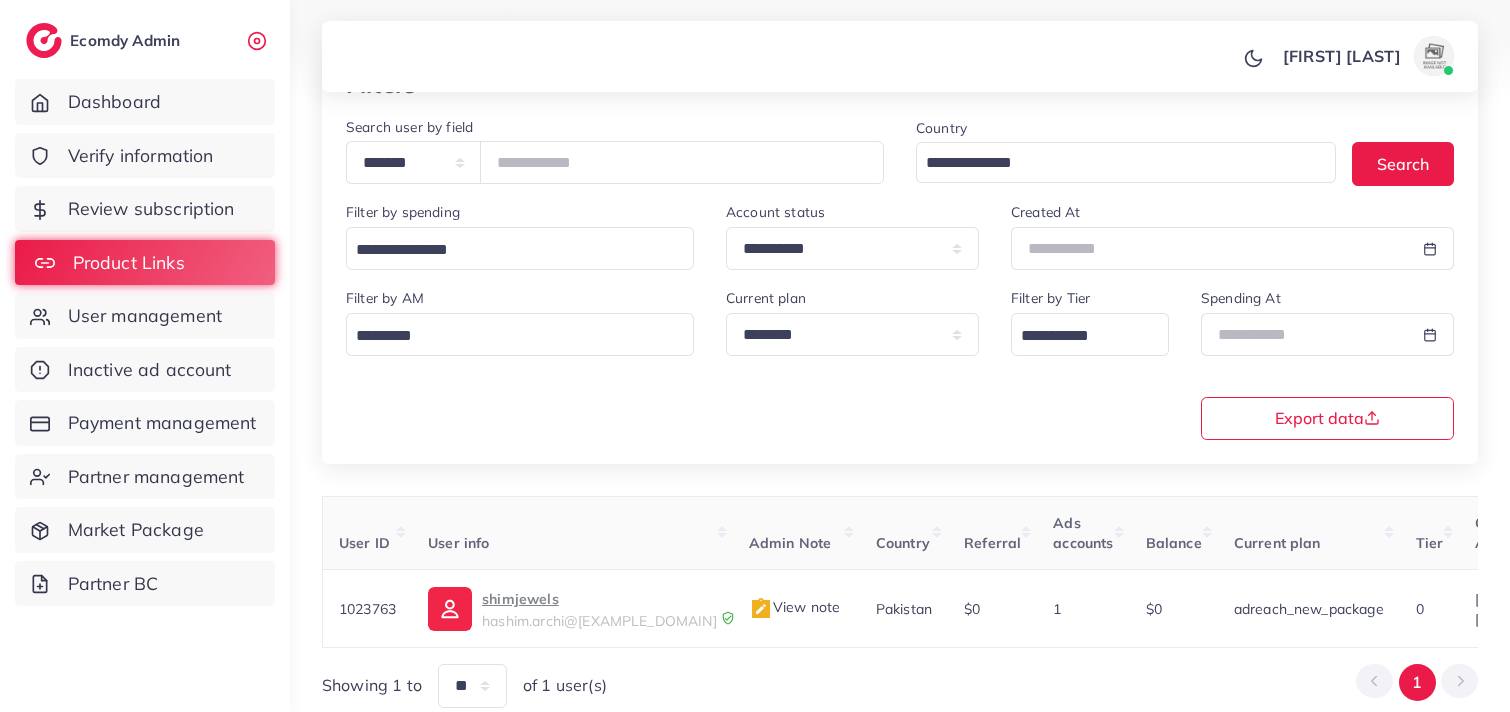 scroll, scrollTop: 0, scrollLeft: 0, axis: both 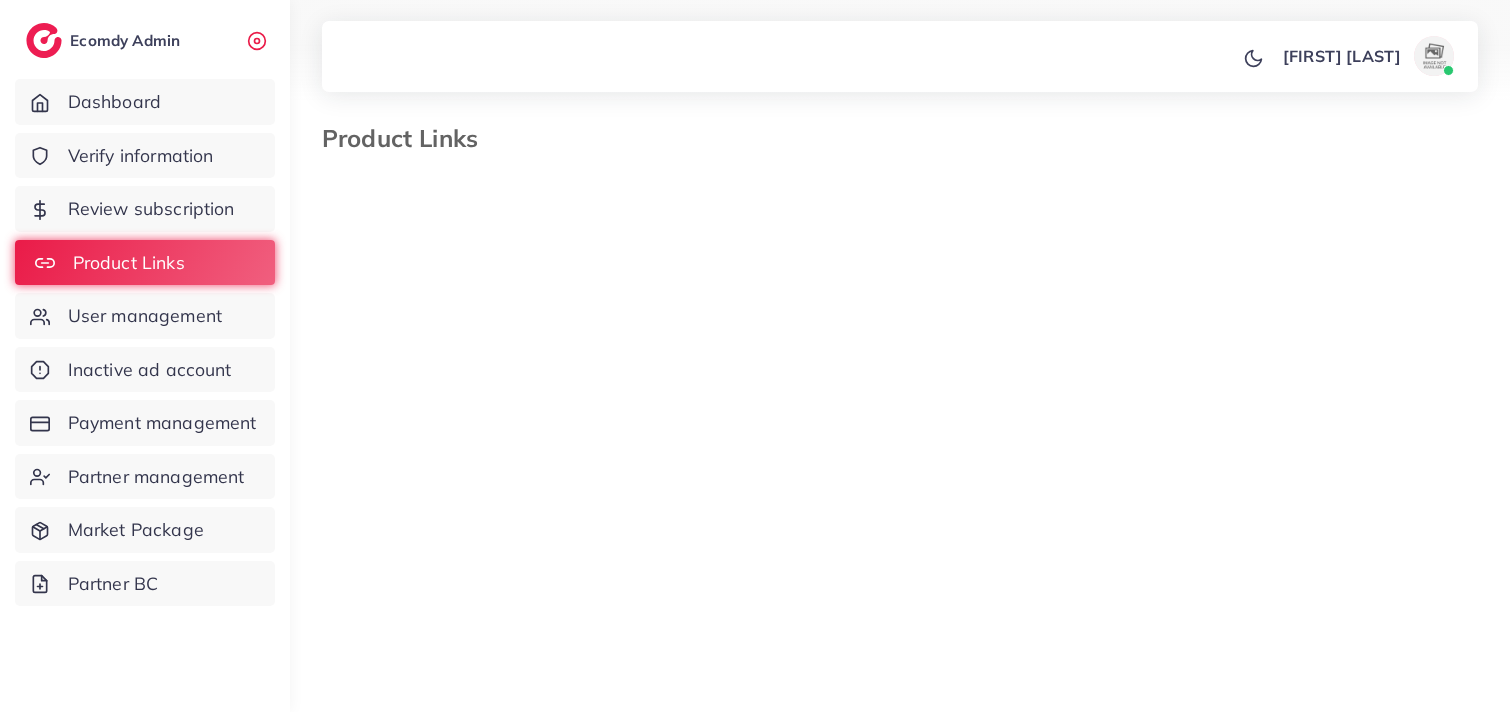select on "*********" 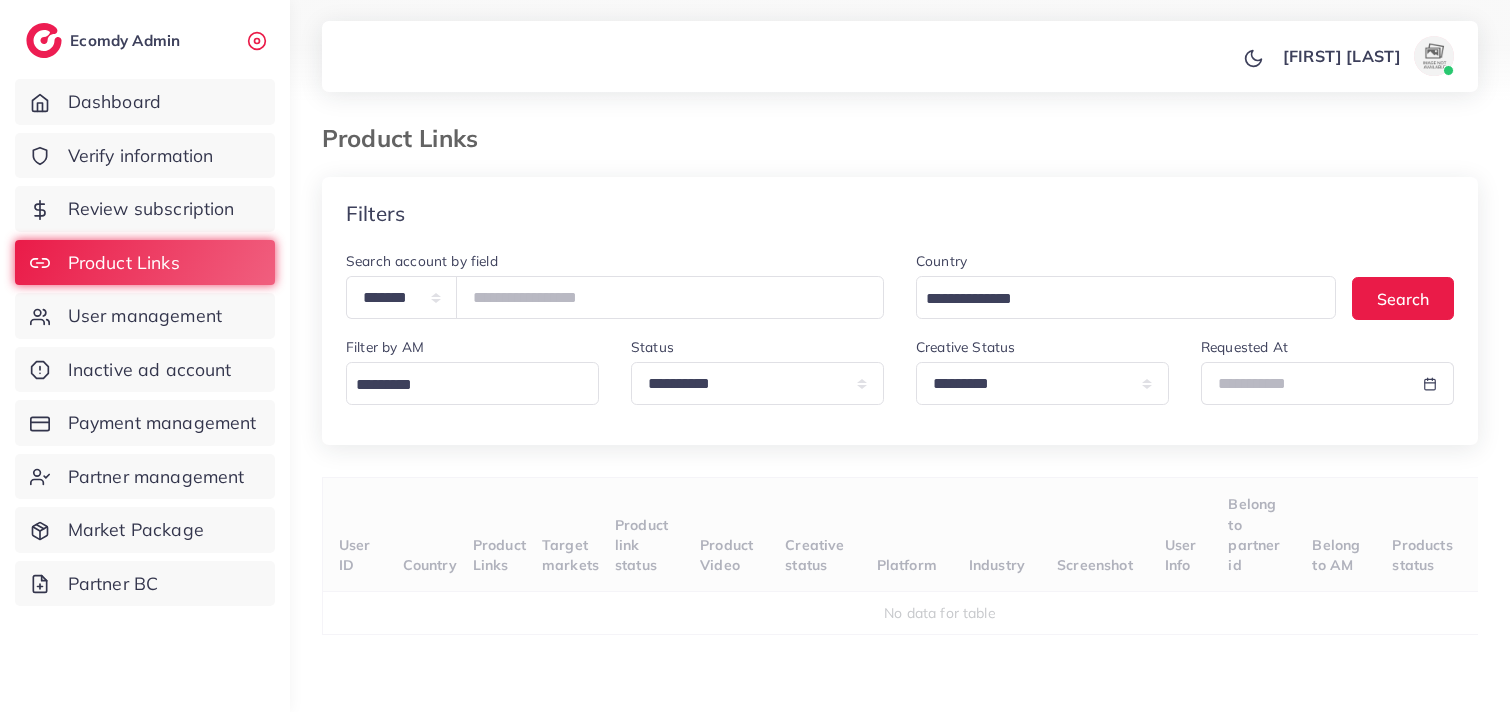 click on "User ID Country Product Links Target markets Product link status Product Video Creative status Platform Industry Screenshot User Info Belong to partner id Belong to AM Products status Request at
No data for table" at bounding box center [900, 637] 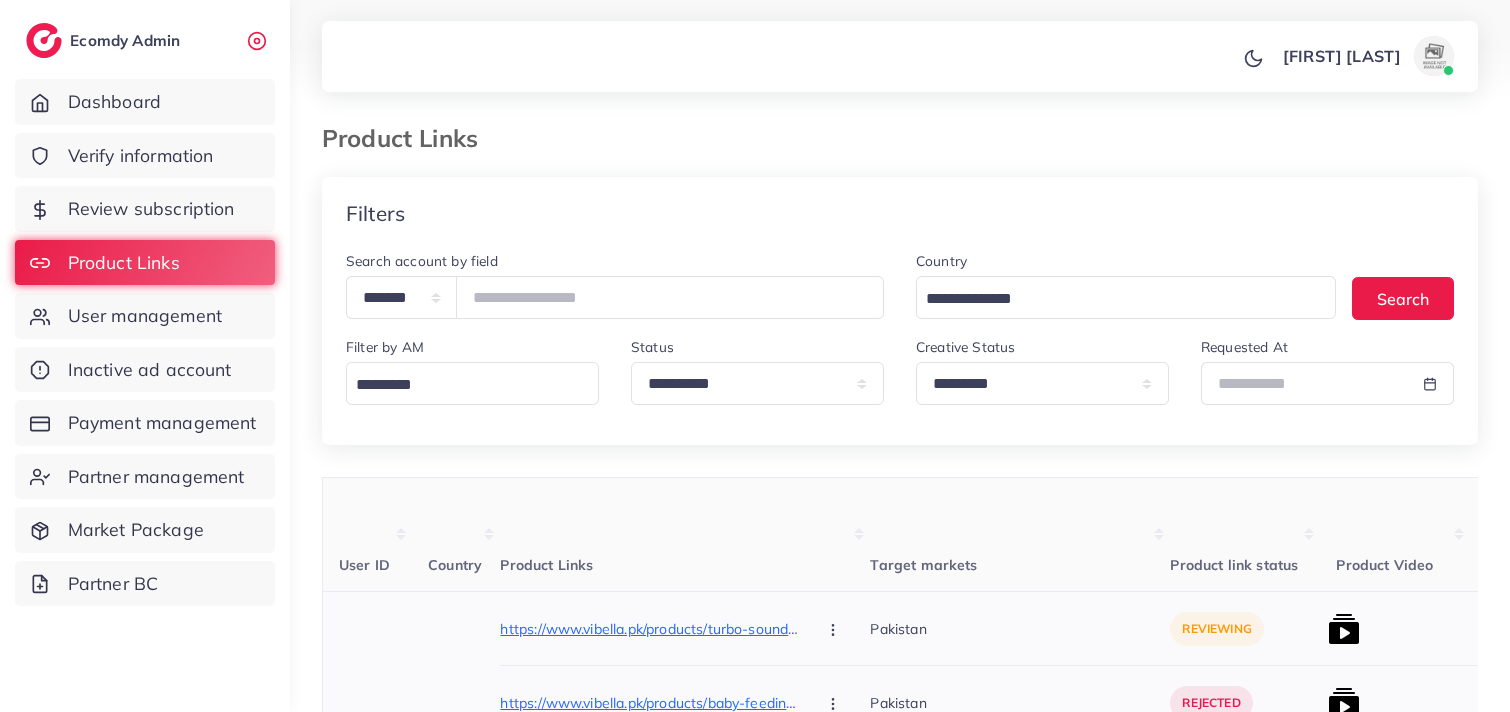 click on "Pakistan" at bounding box center (1020, 629) 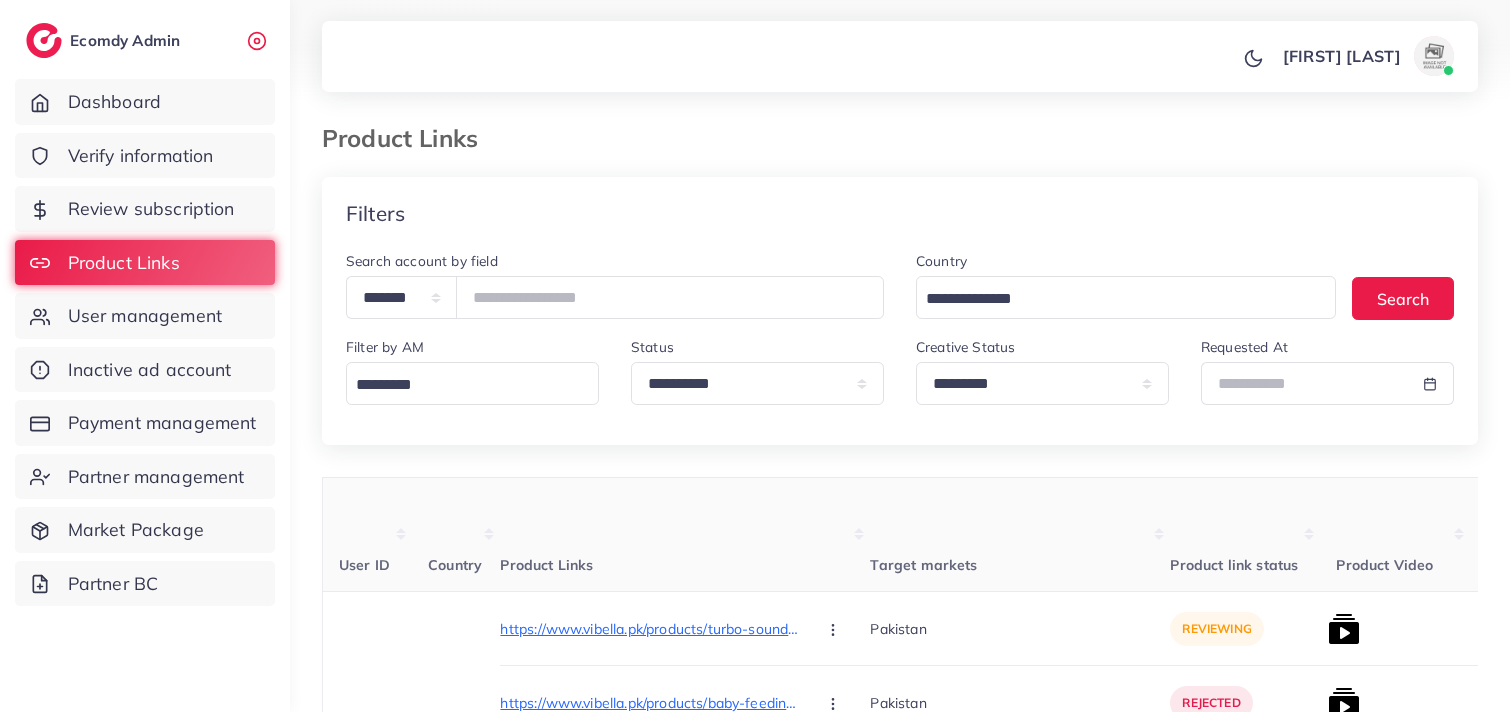 click on "Target markets" at bounding box center (1020, 535) 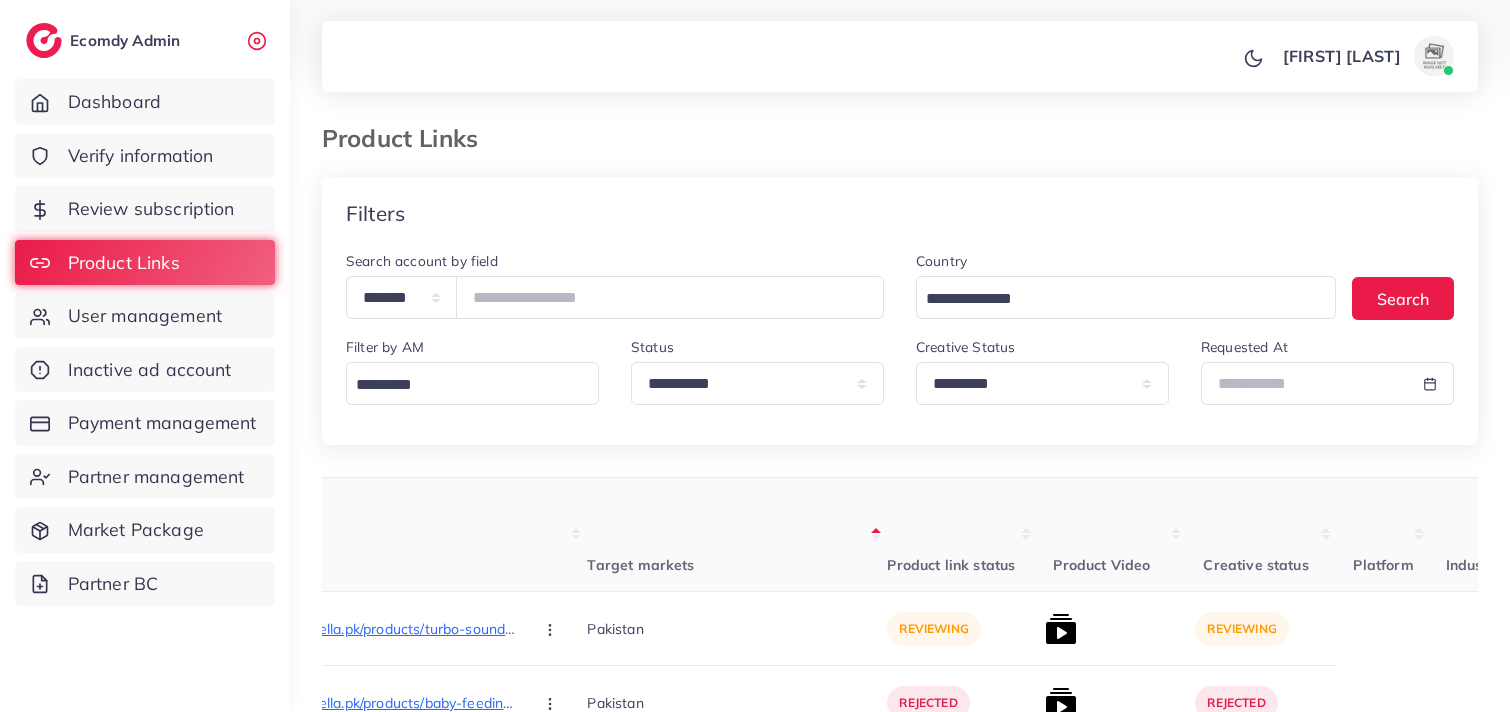 scroll, scrollTop: 0, scrollLeft: 400, axis: horizontal 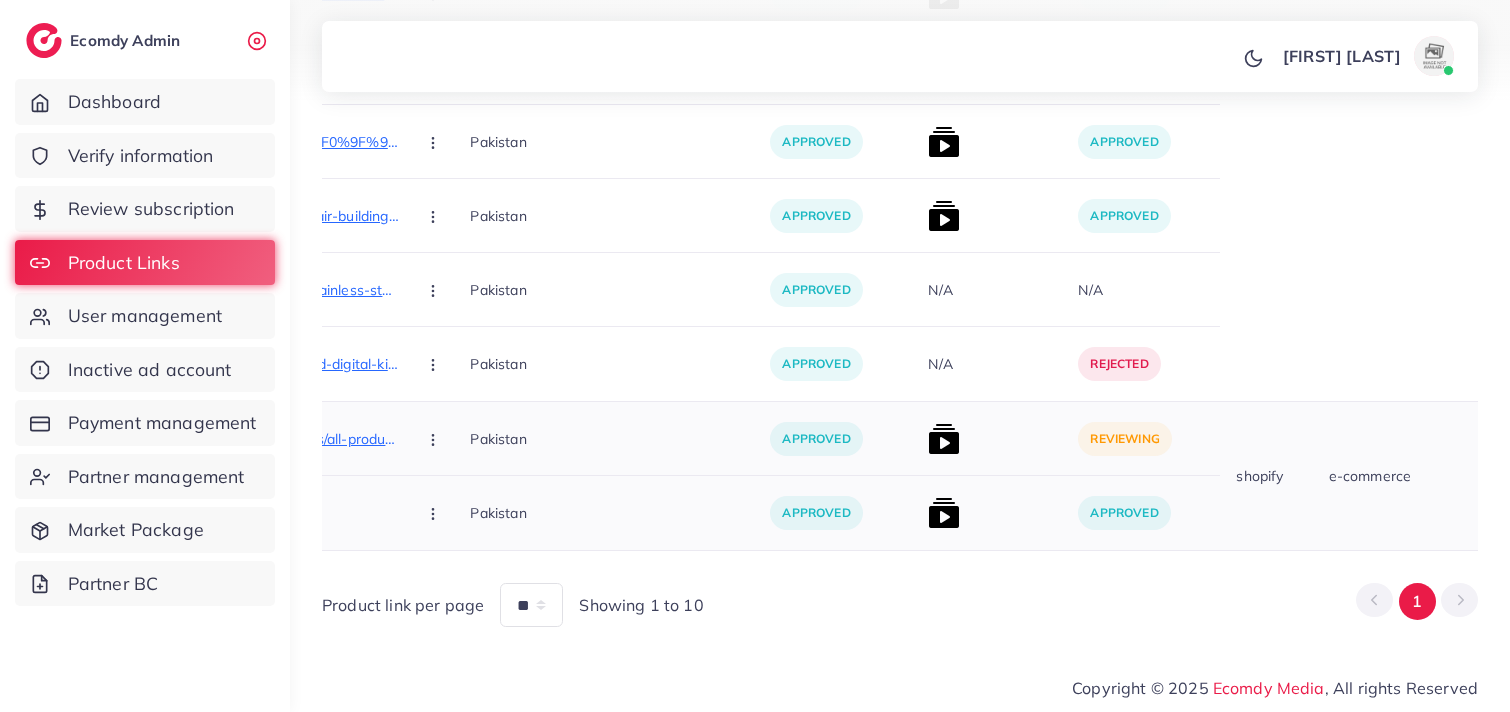 click at bounding box center [944, 439] 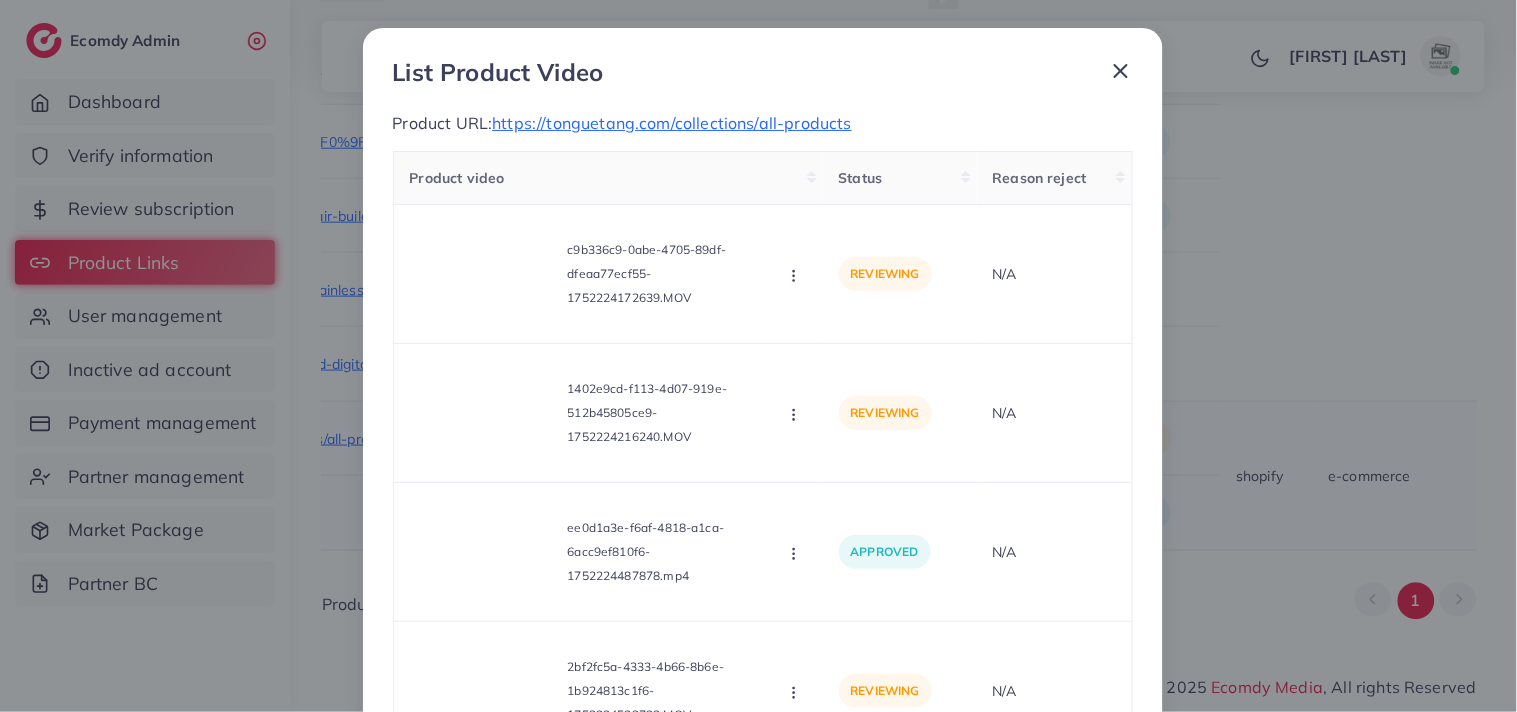 scroll, scrollTop: 0, scrollLeft: 0, axis: both 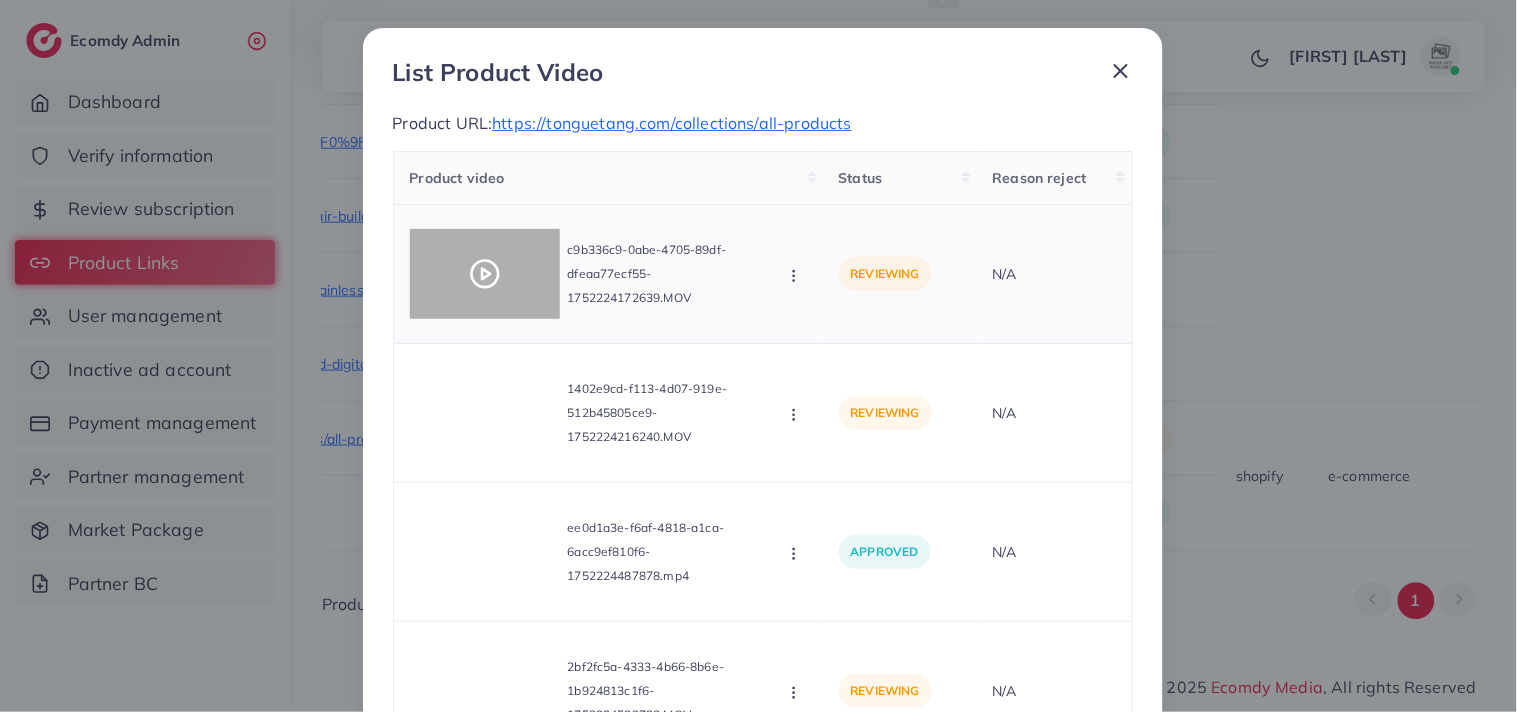 click 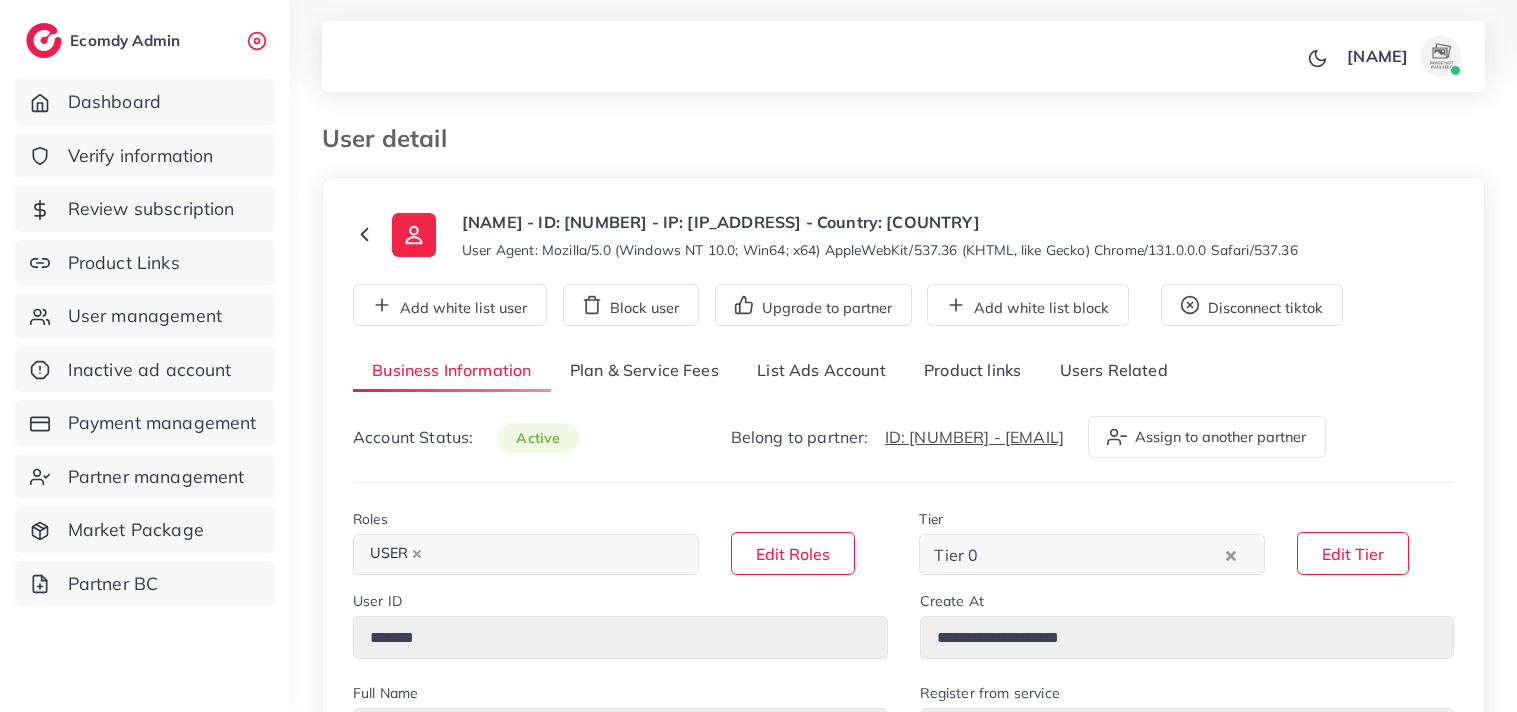 select on "**********" 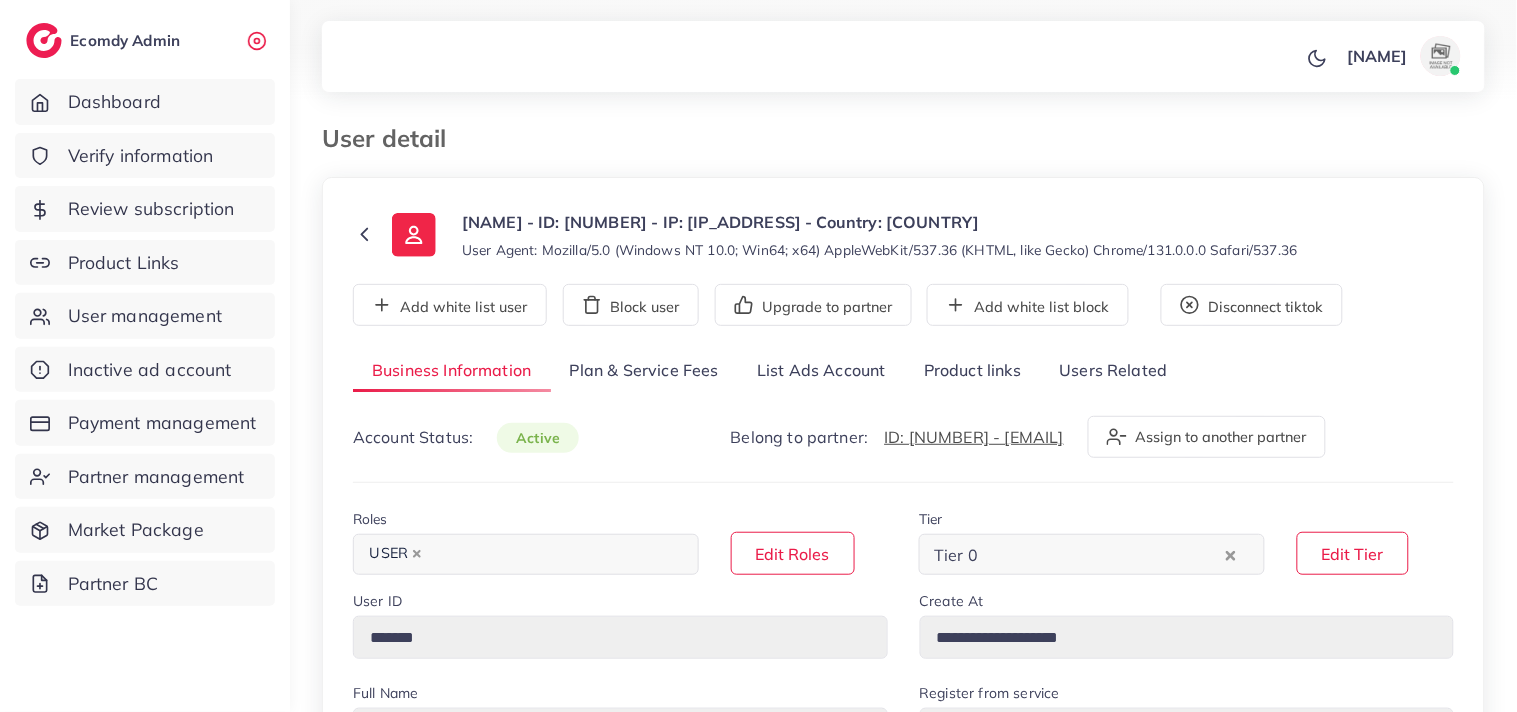 click on "List Ads Account" at bounding box center [821, 371] 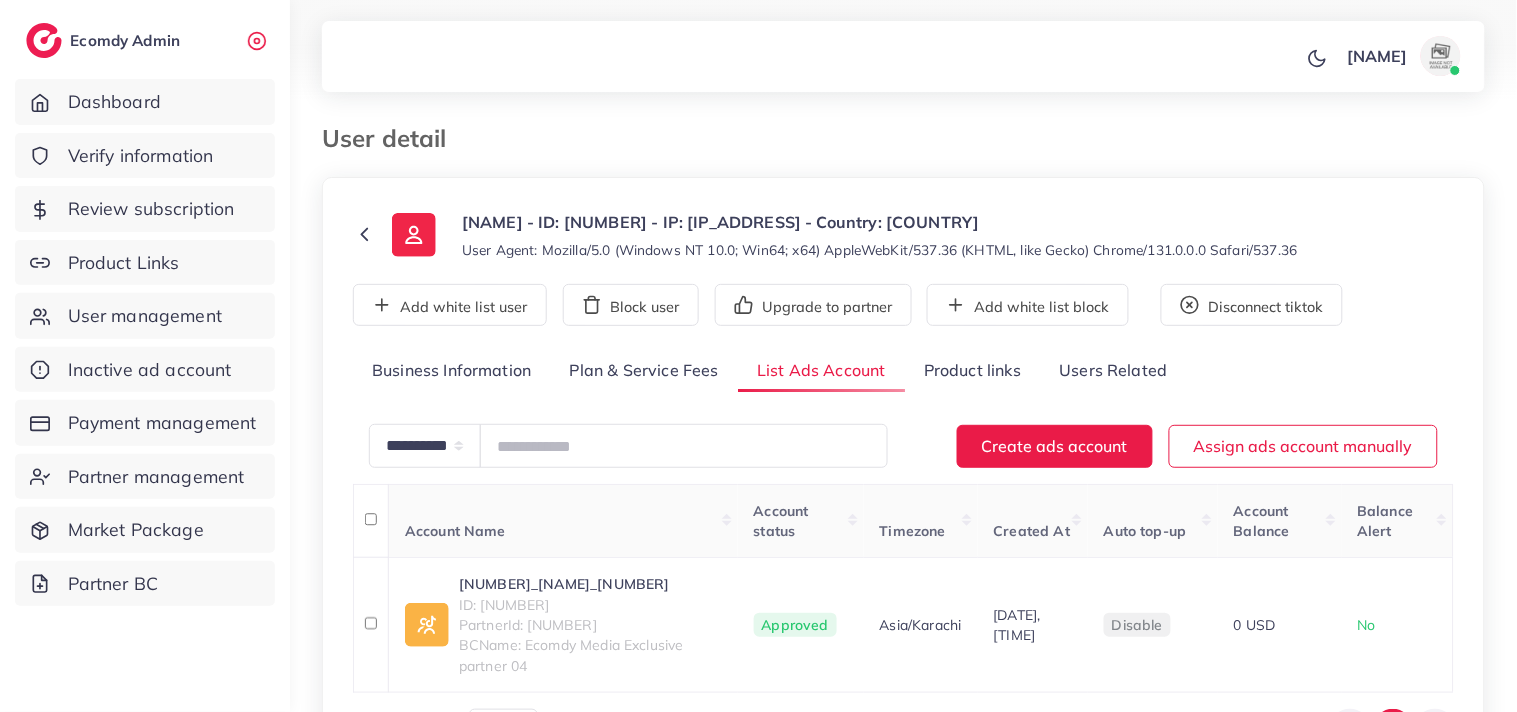 click on "User detail" at bounding box center (903, 150) 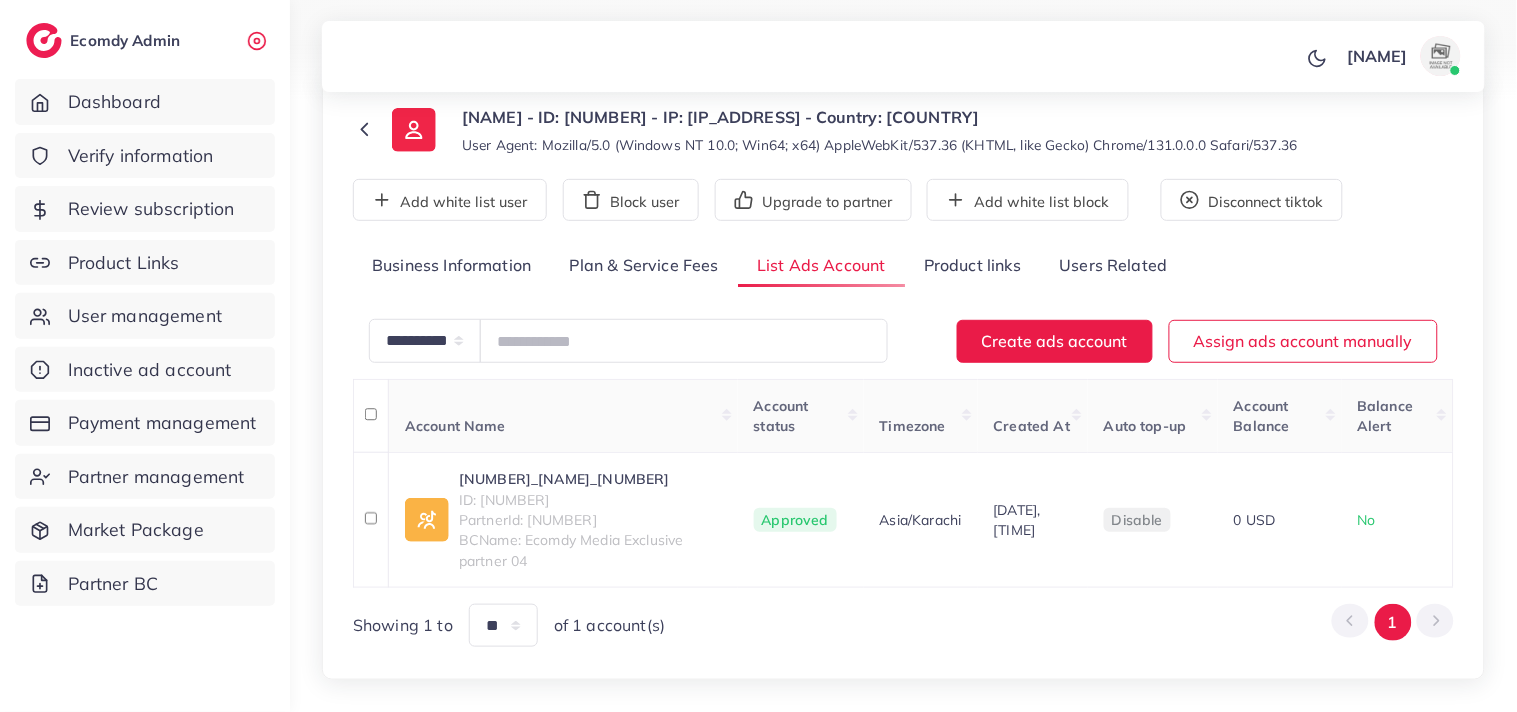 scroll, scrollTop: 133, scrollLeft: 0, axis: vertical 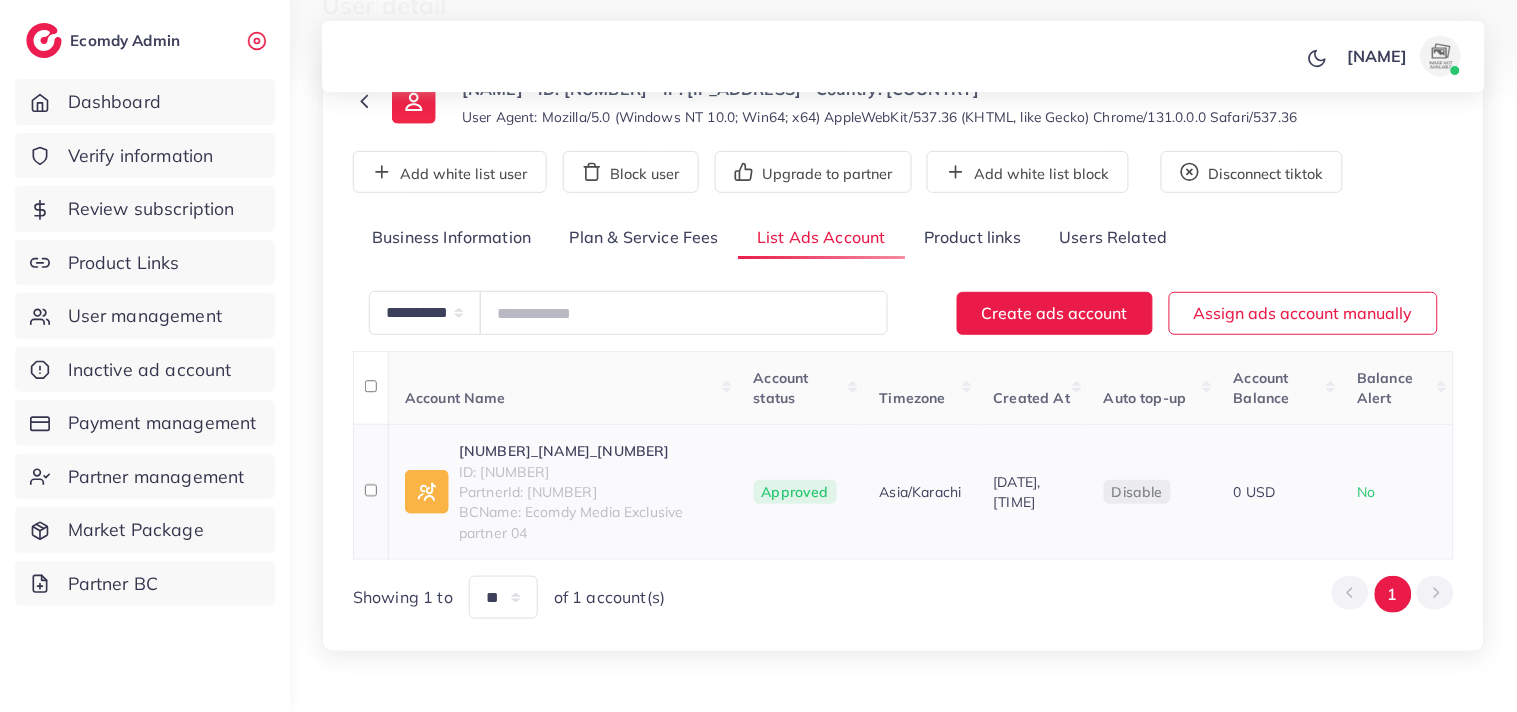 click on "1023822_adil.khan_1737222213351" at bounding box center [590, 451] 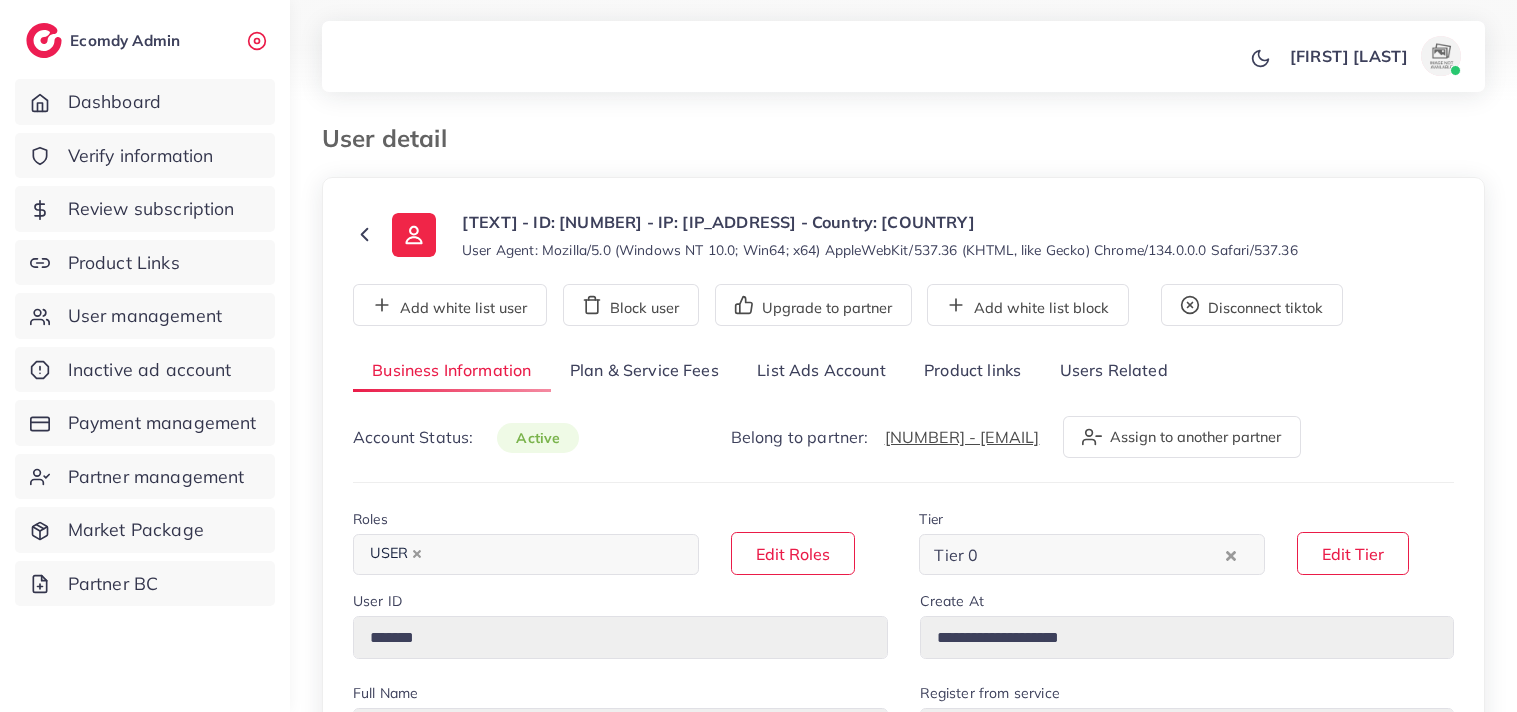 select on "********" 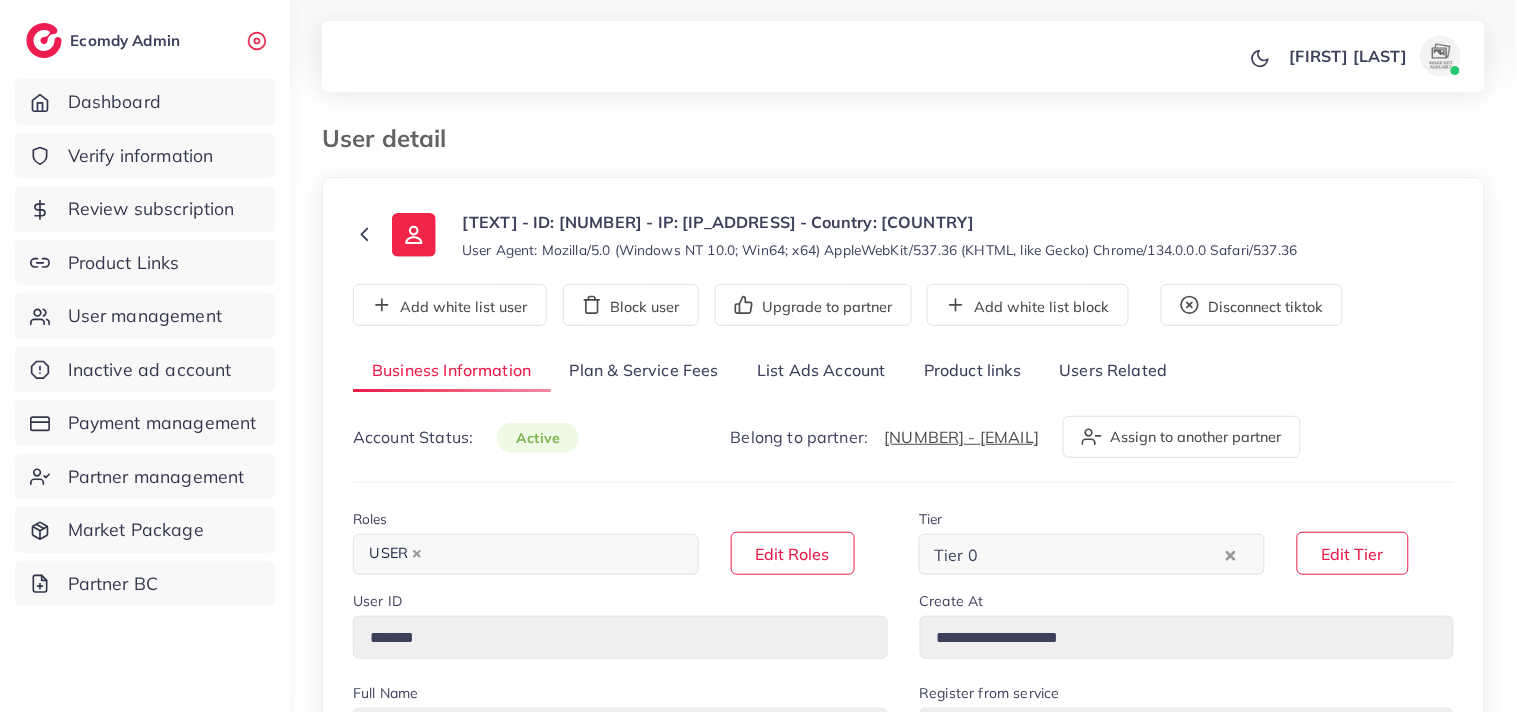 click on "List Ads Account" at bounding box center (821, 371) 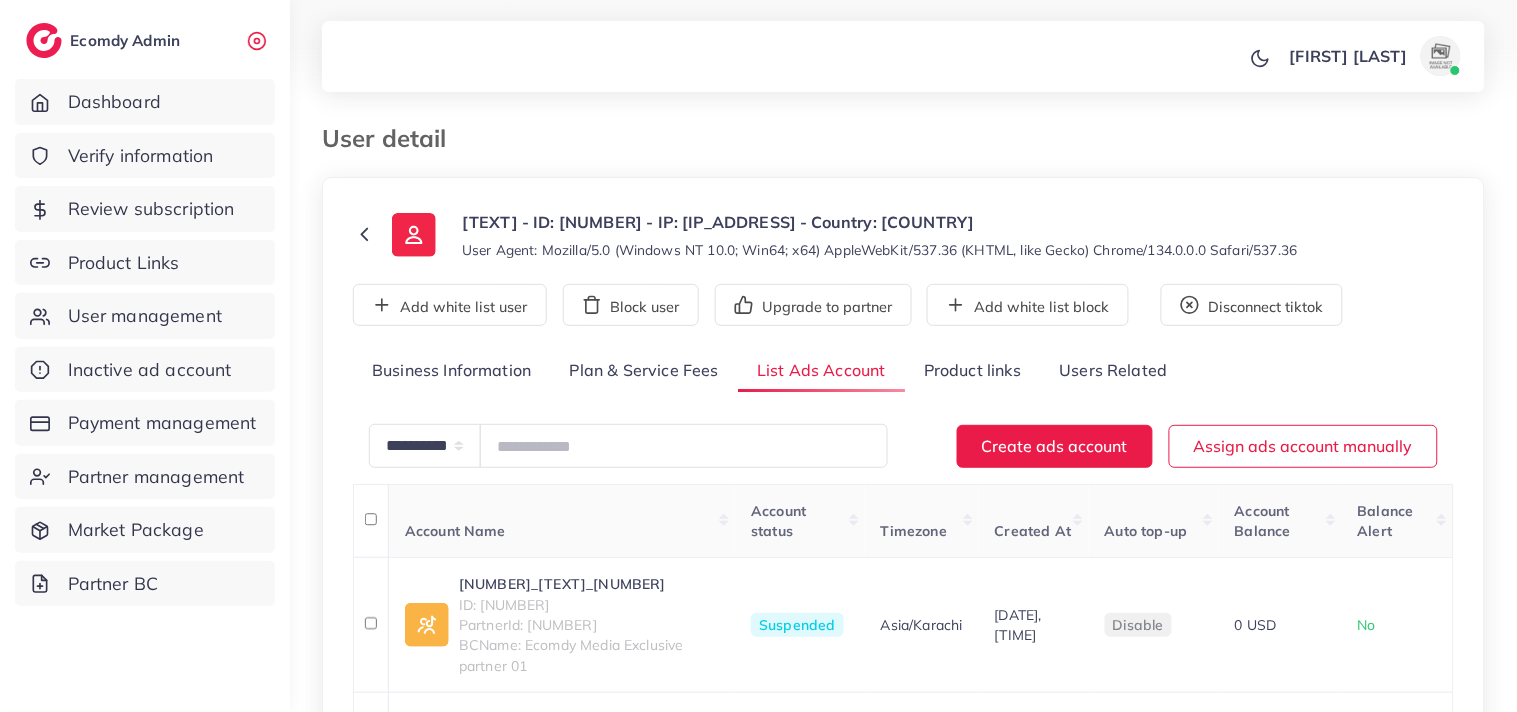 click on "mahnoor mudassir  Profile Log out" at bounding box center (903, 57) 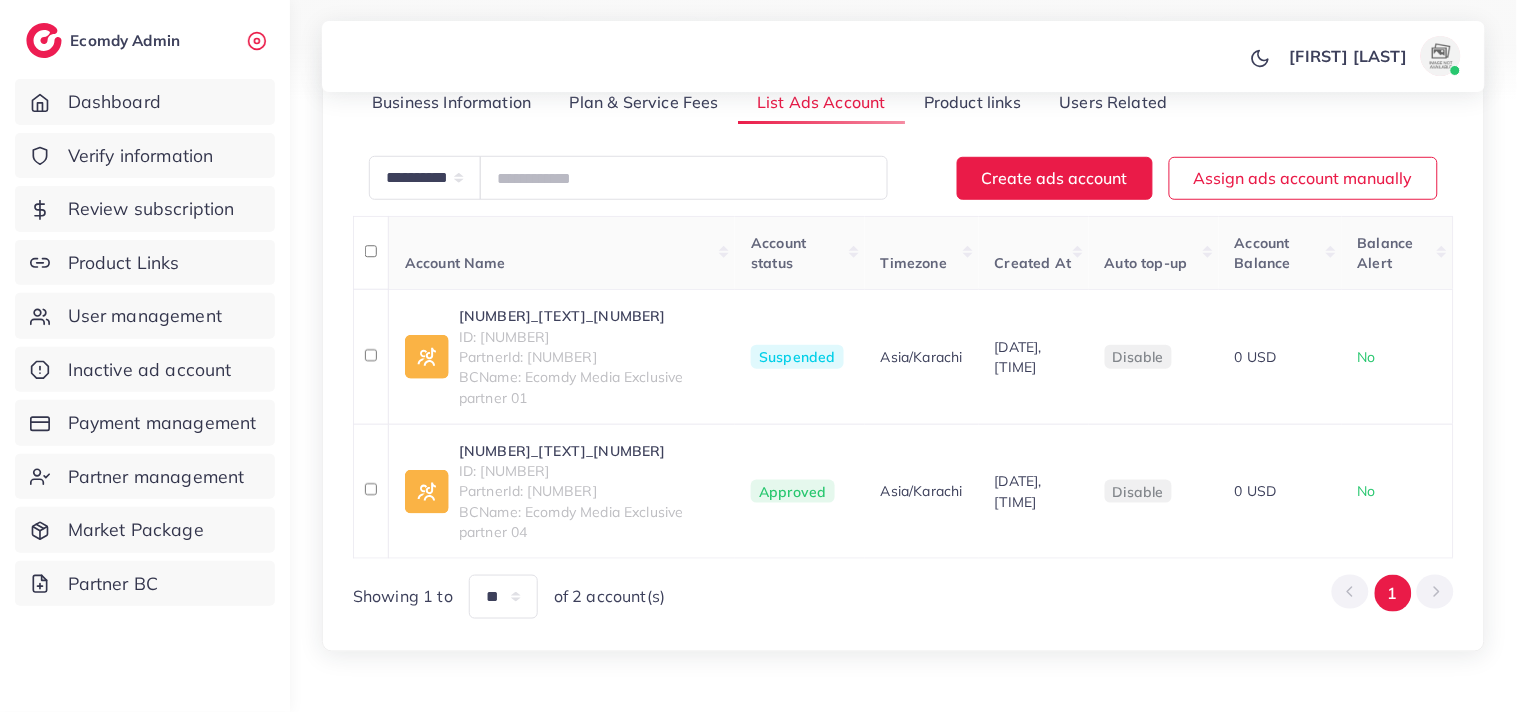scroll, scrollTop: 355, scrollLeft: 0, axis: vertical 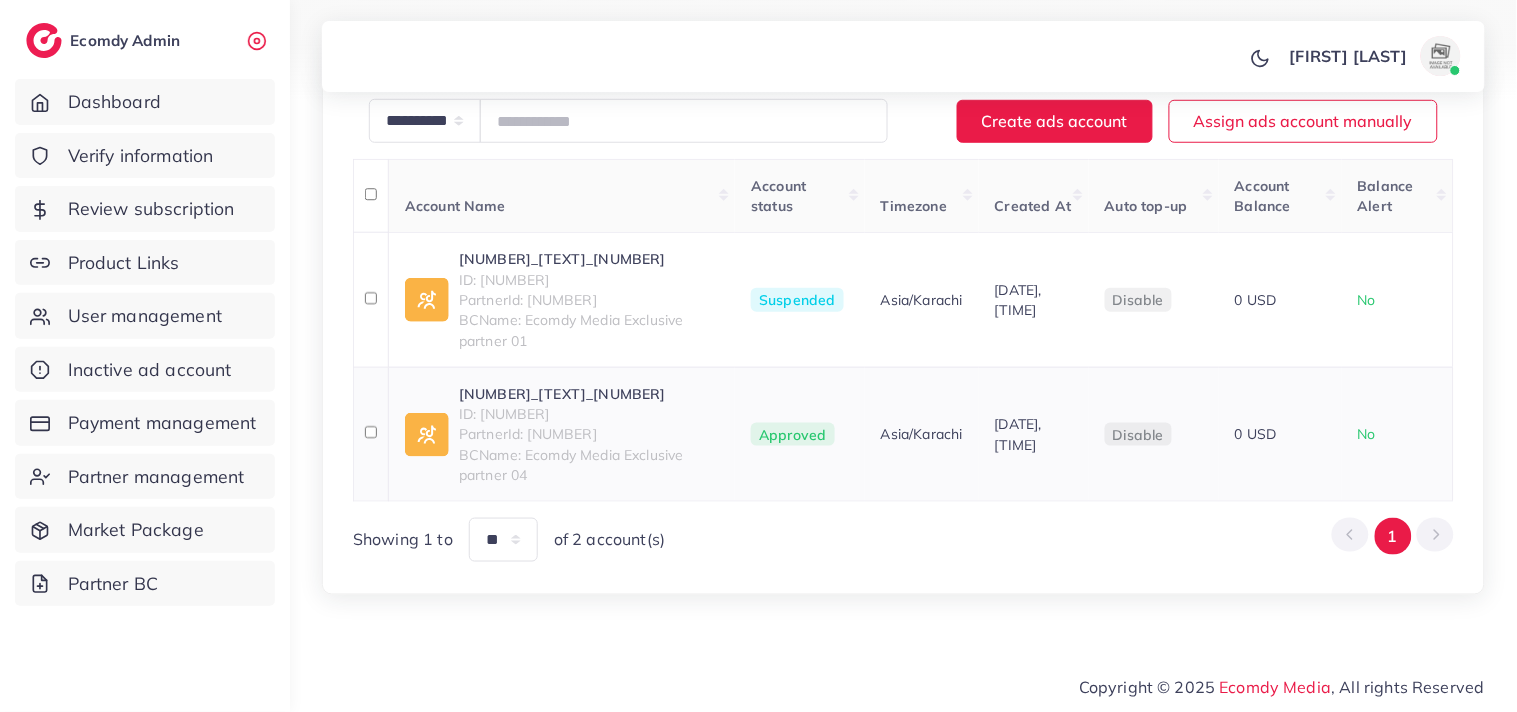 click on "1026426_Zeefold tiktok_1741865087734" at bounding box center (589, 394) 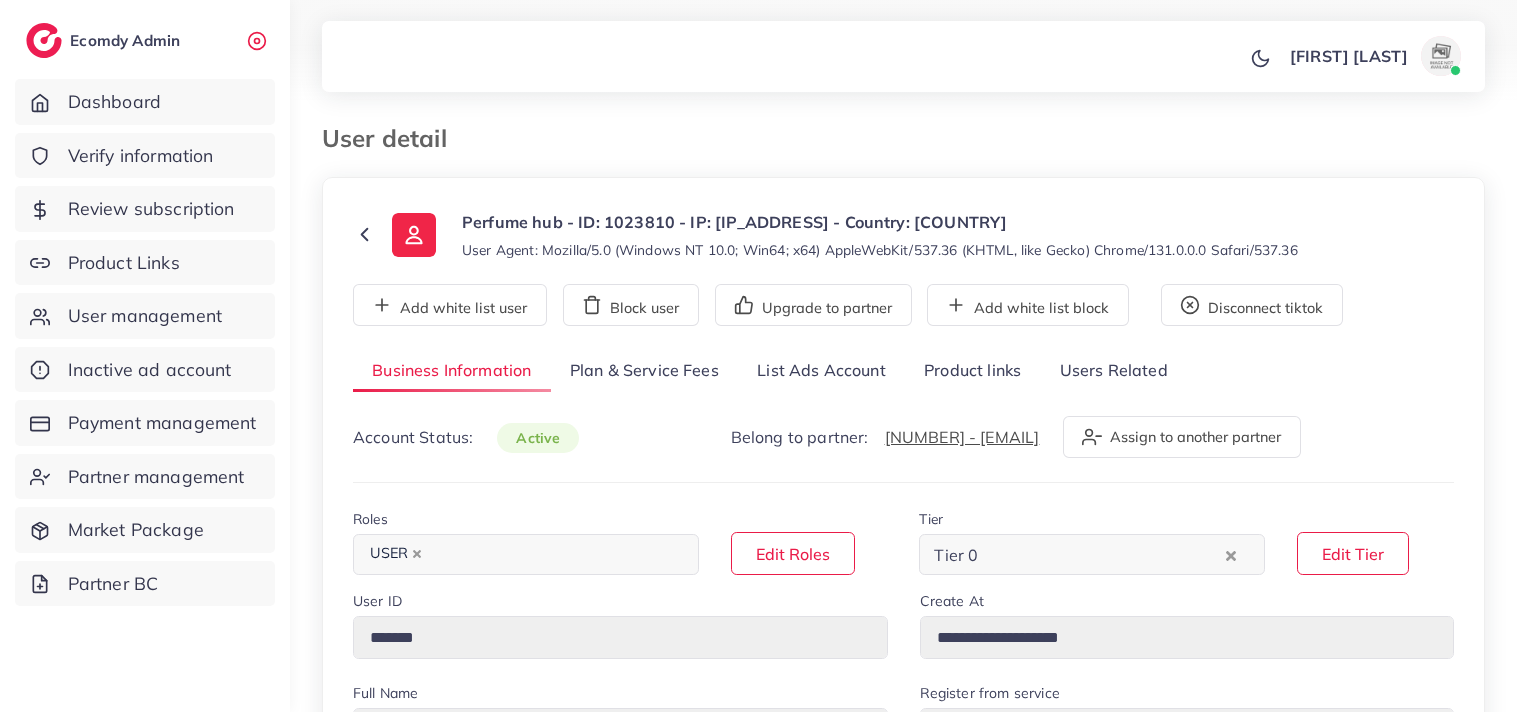 click on "List Ads Account" at bounding box center (821, 371) 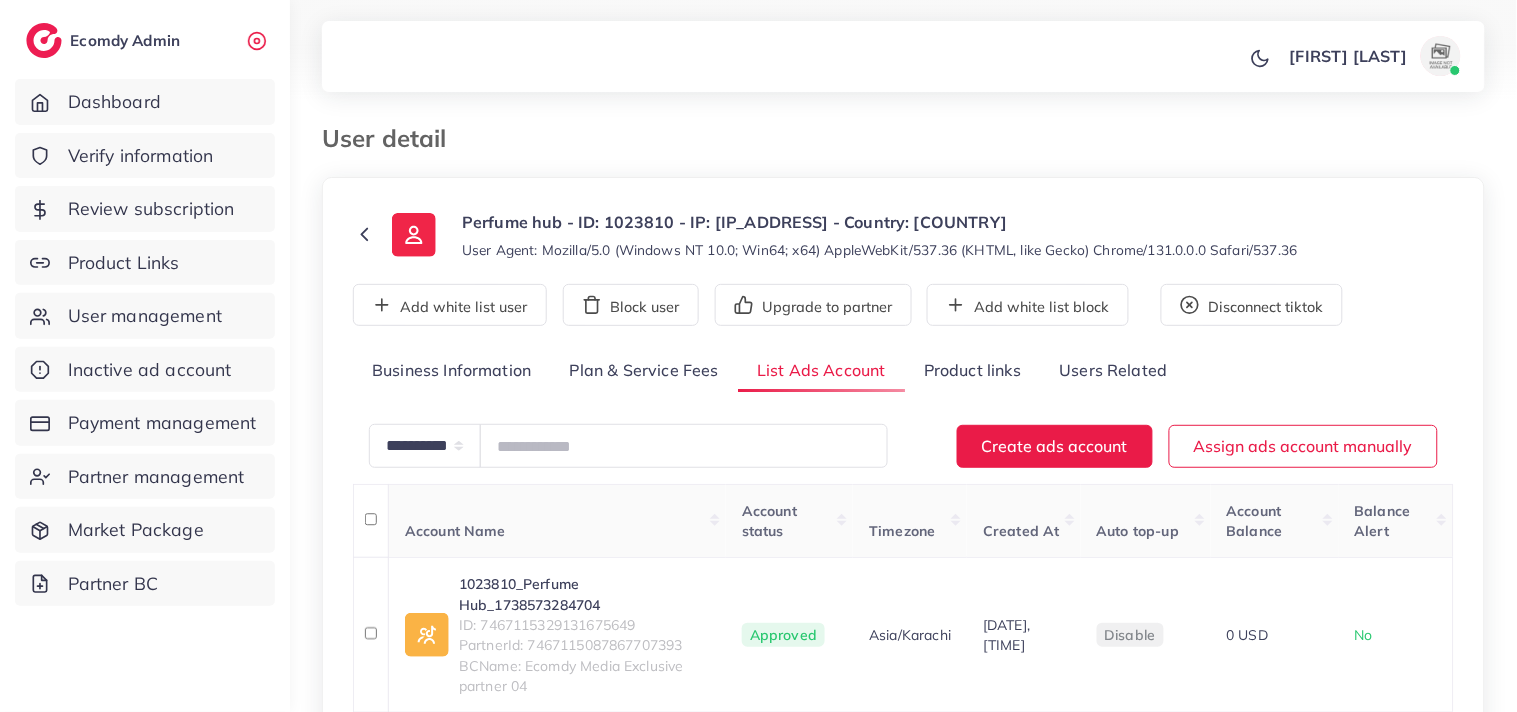 click on "[FIRST] [LAST] Profile Log out" at bounding box center [903, 57] 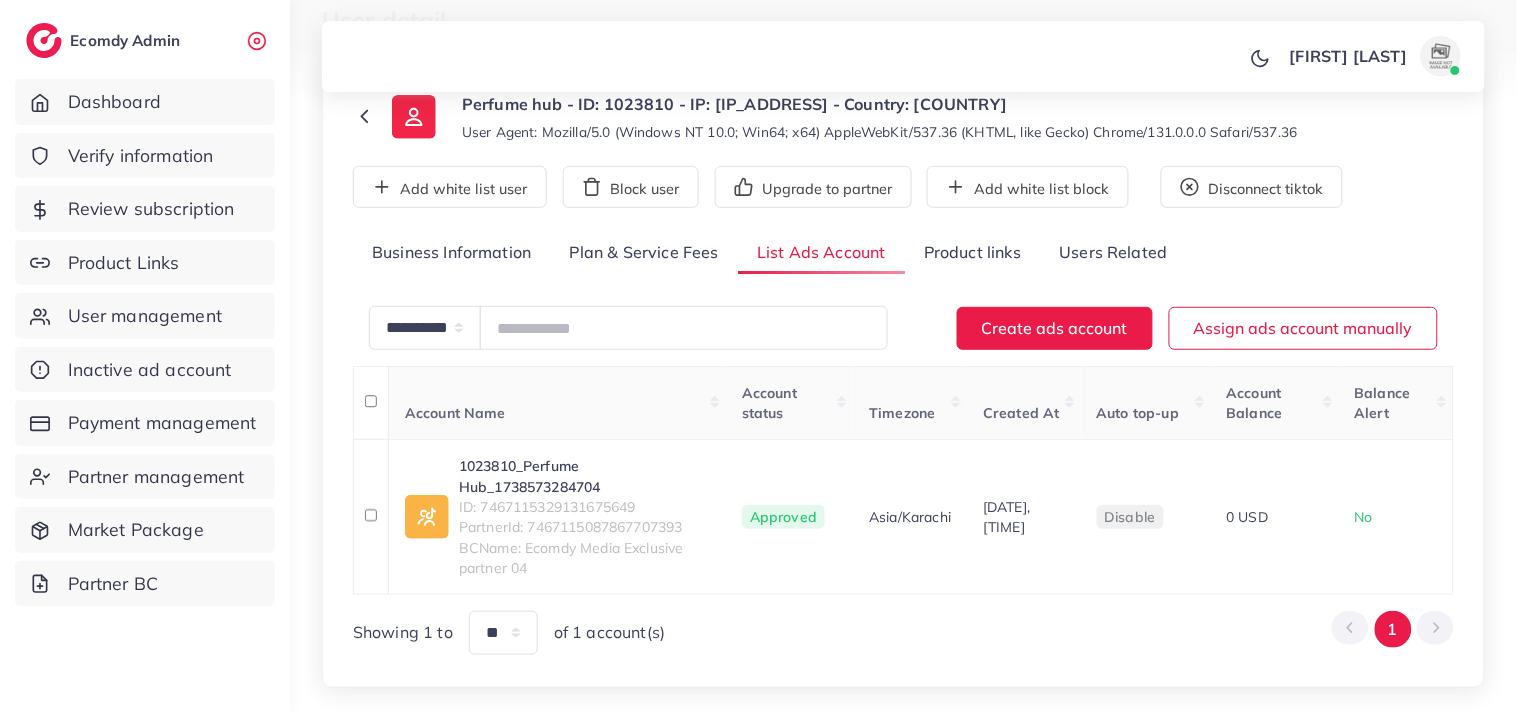 scroll, scrollTop: 211, scrollLeft: 0, axis: vertical 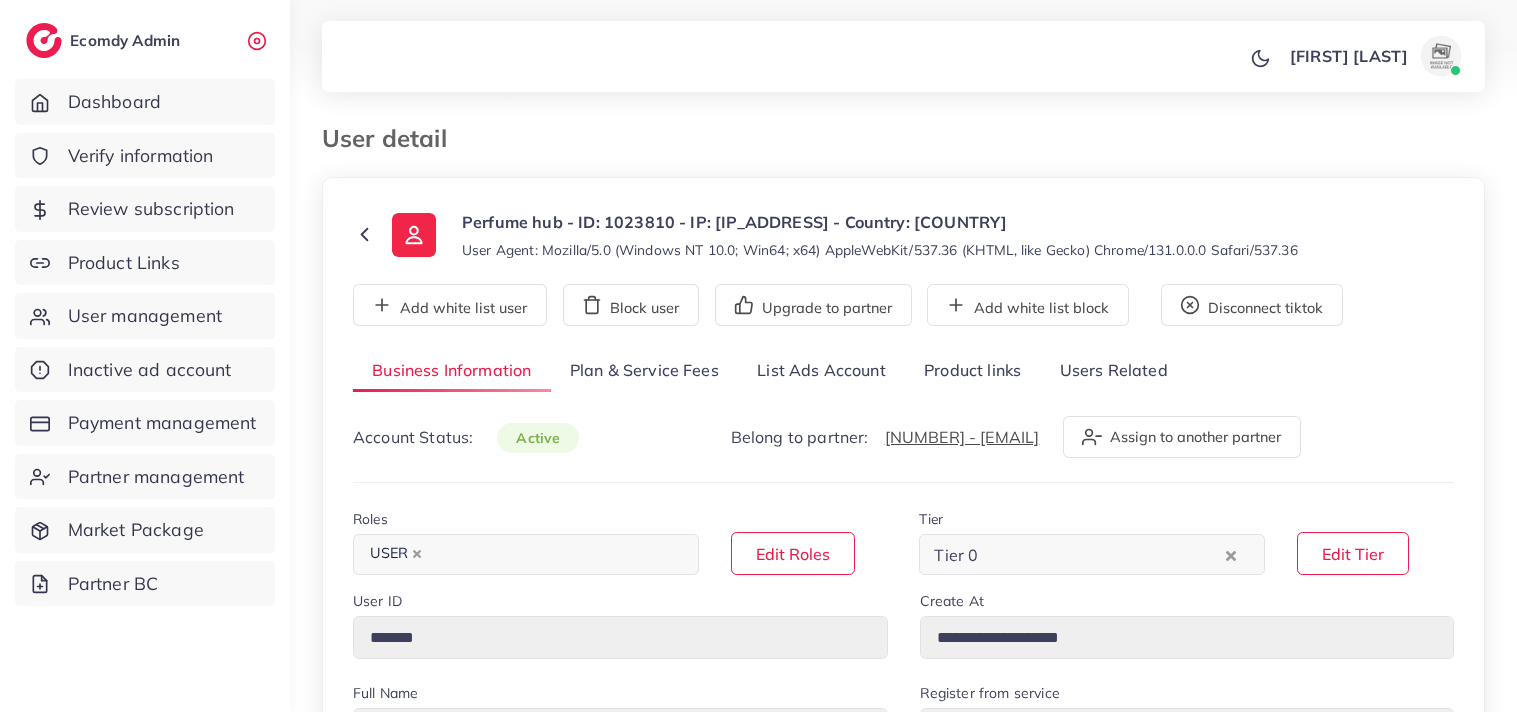 select on "********" 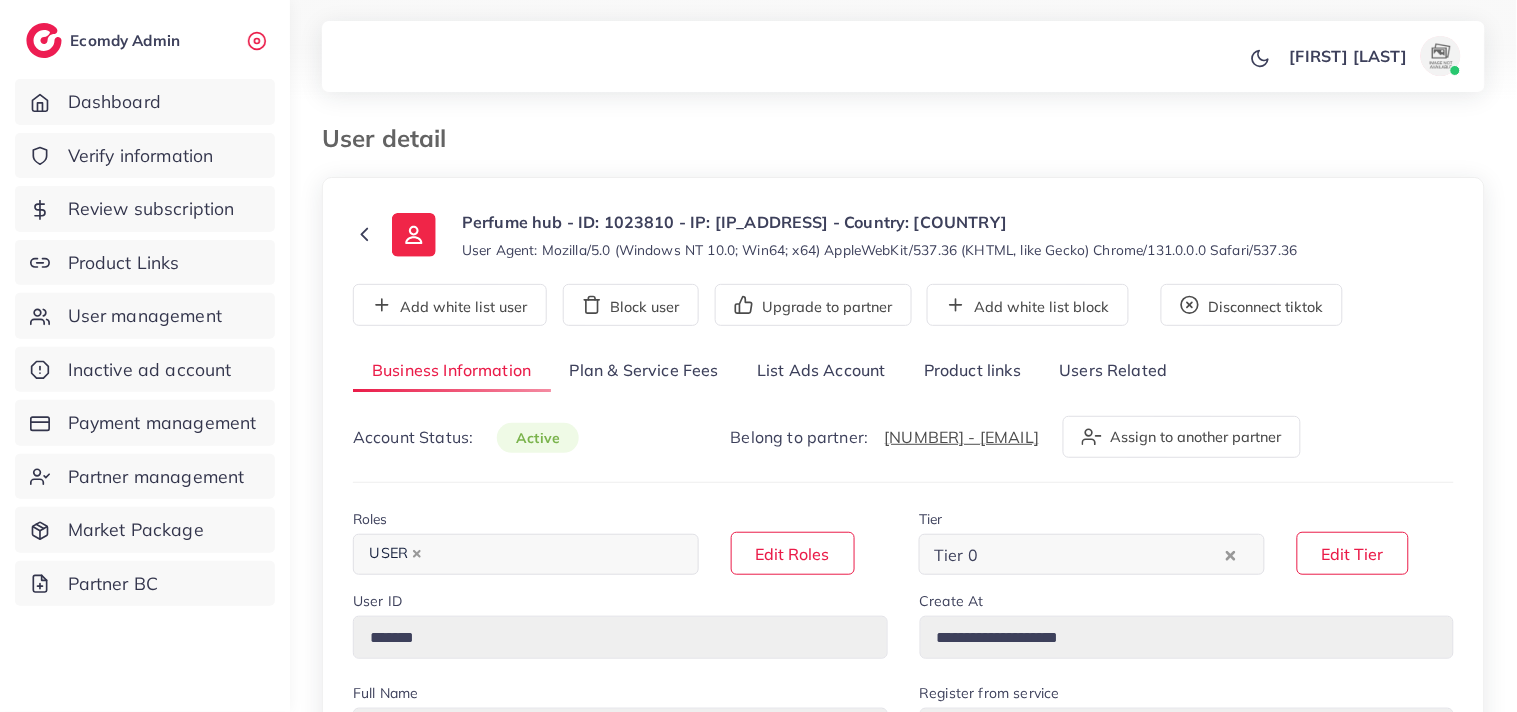 click on "mahnoor mudassir  Profile Log out" at bounding box center [903, 57] 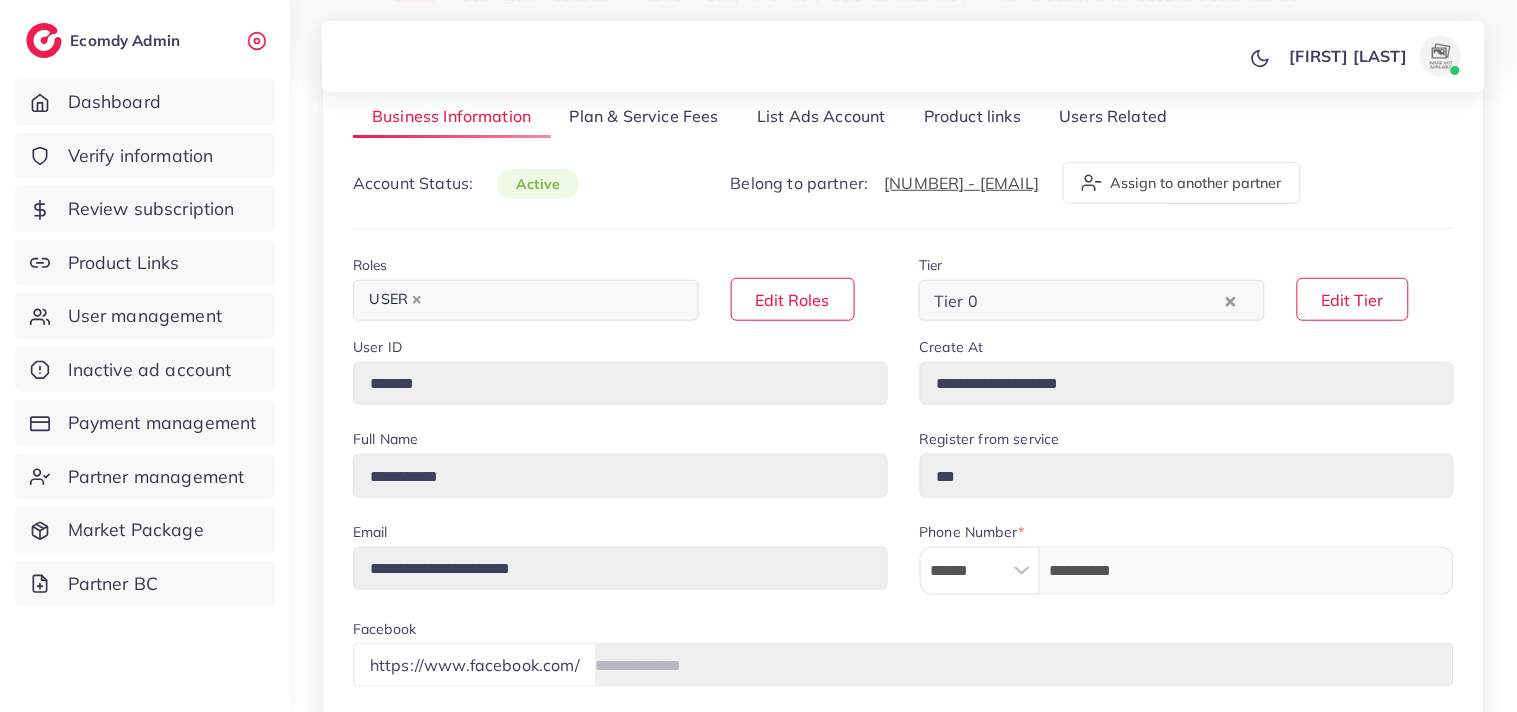 scroll, scrollTop: 444, scrollLeft: 0, axis: vertical 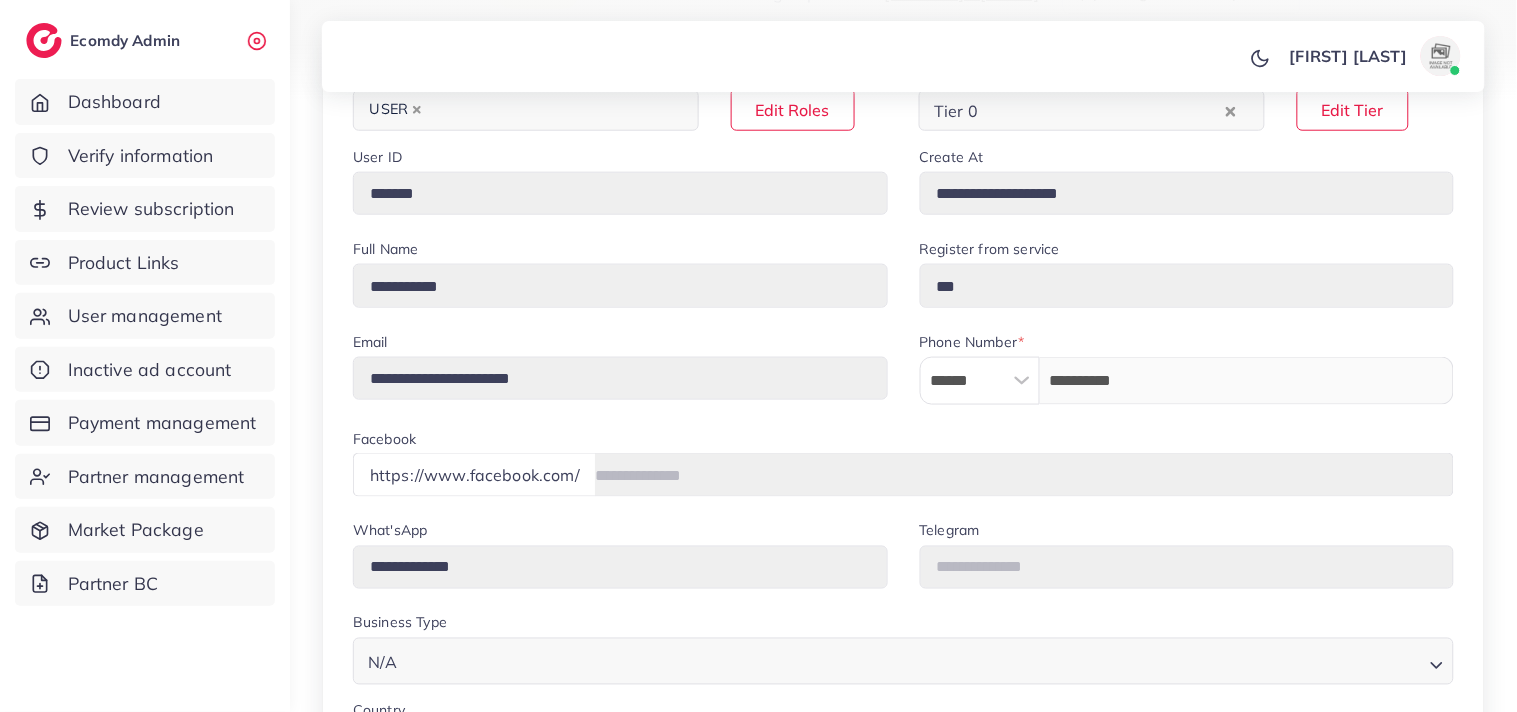click on "mahnoor mudassir  Profile Log out" at bounding box center (903, 57) 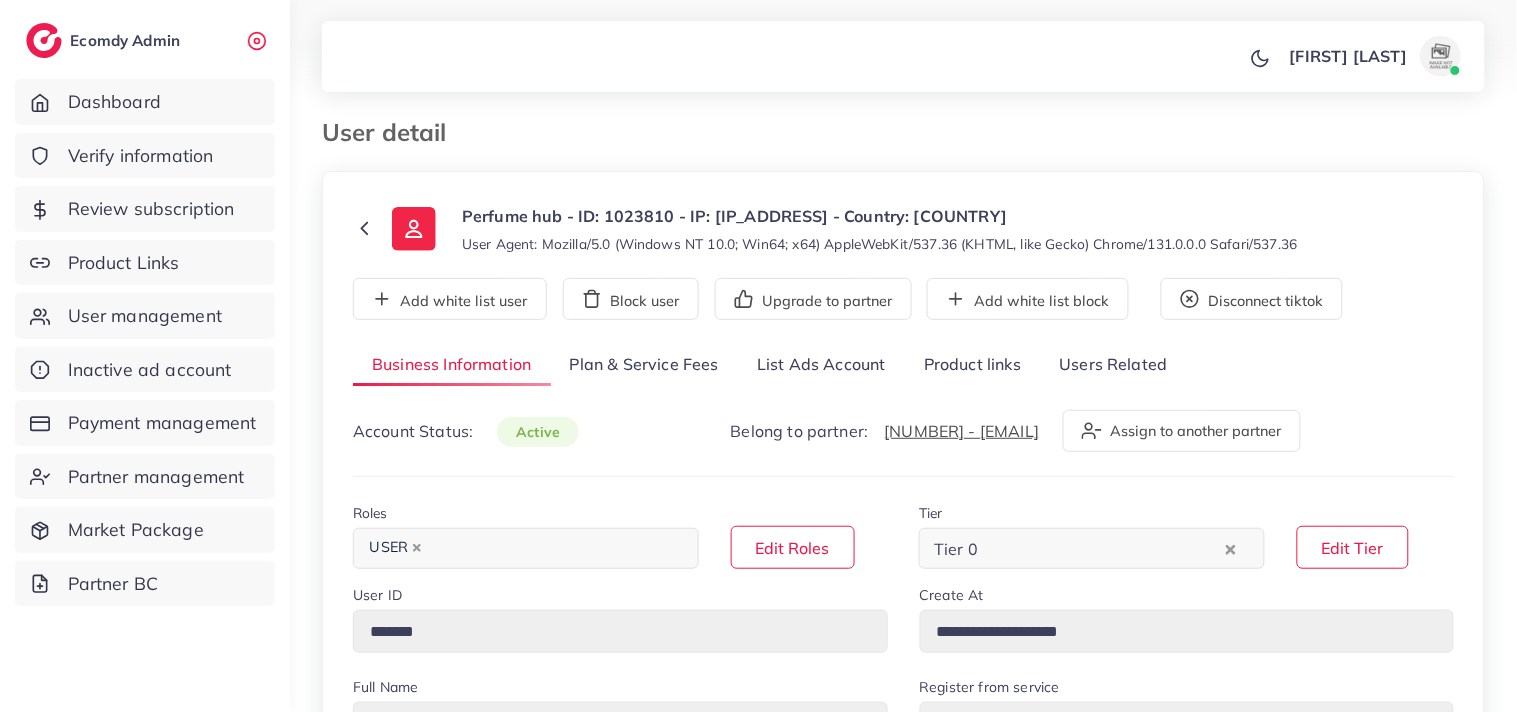 scroll, scrollTop: 0, scrollLeft: 0, axis: both 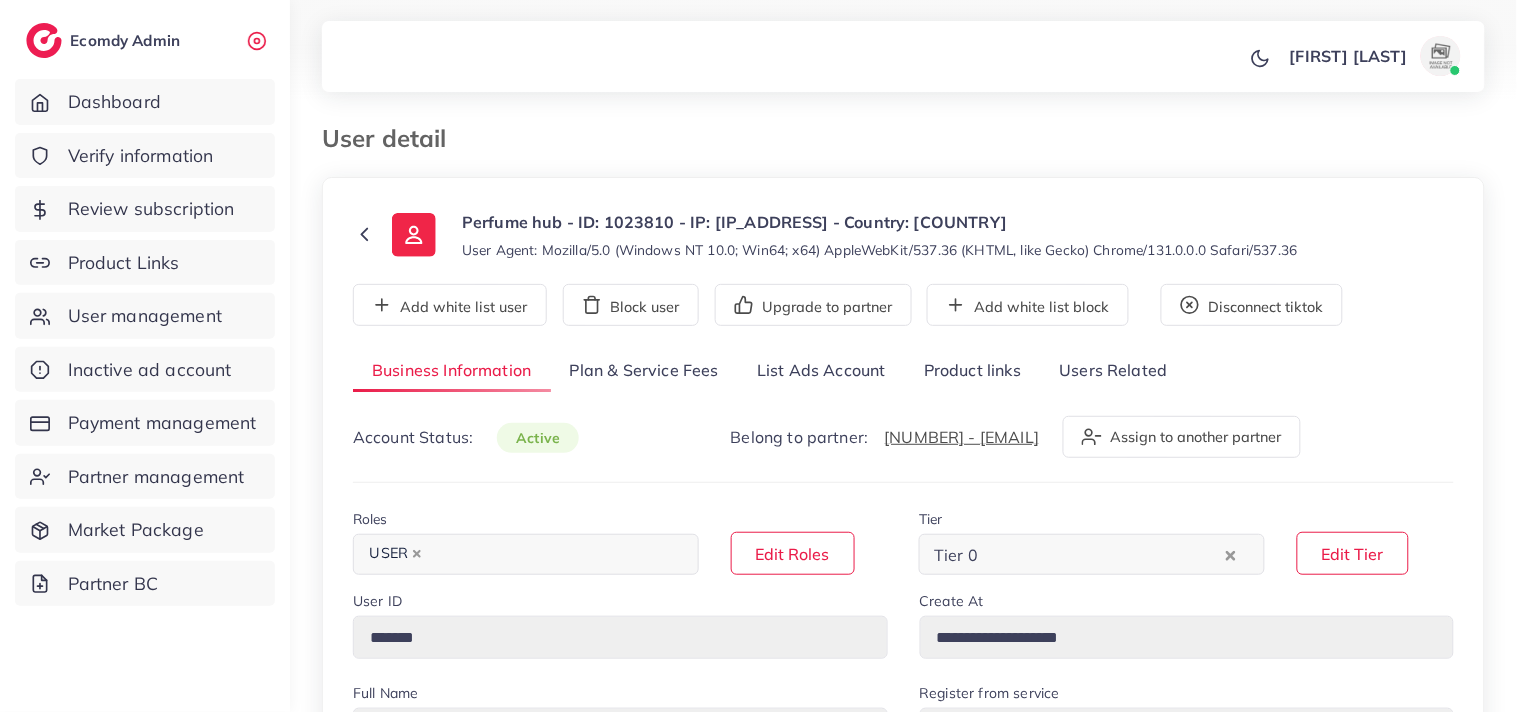 click on "List Ads Account" at bounding box center [821, 371] 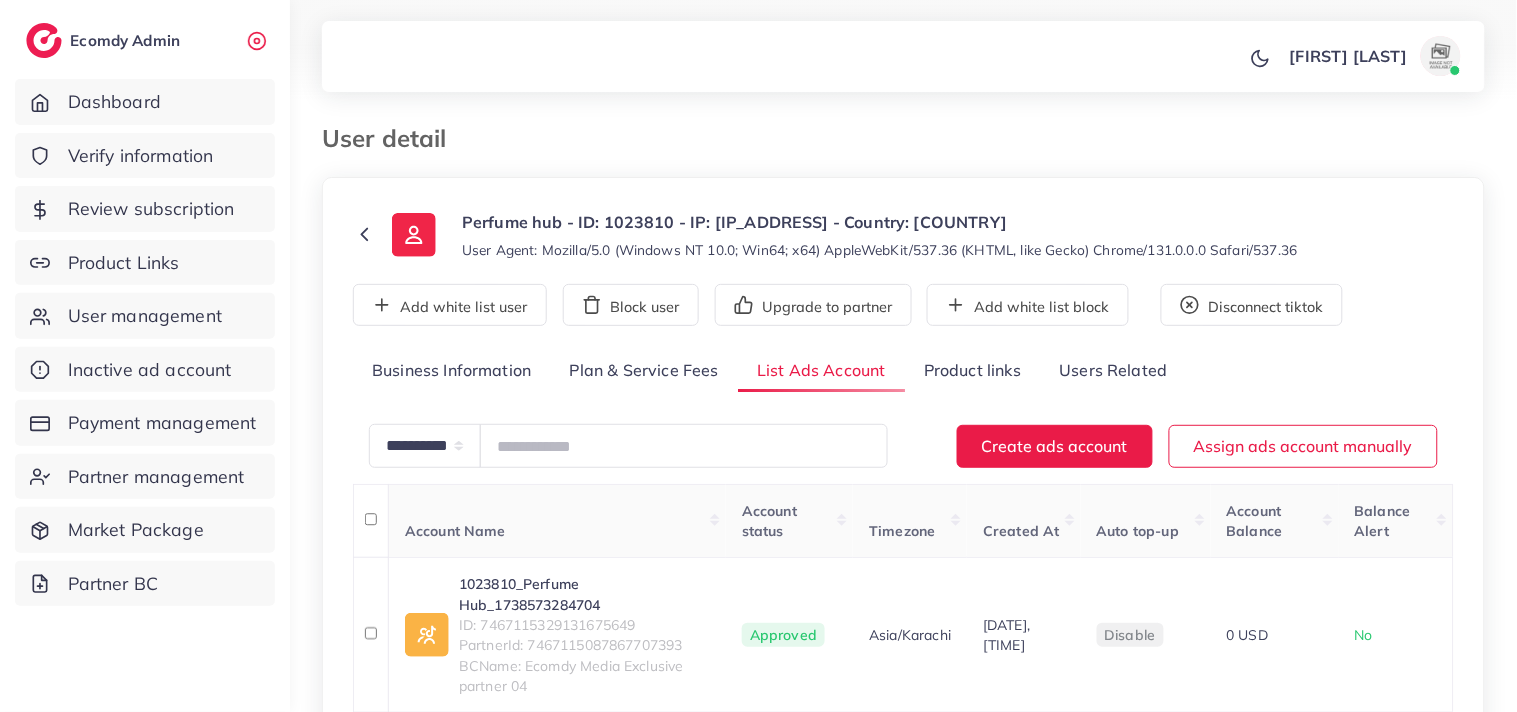 click on "Business Information" at bounding box center [452, 371] 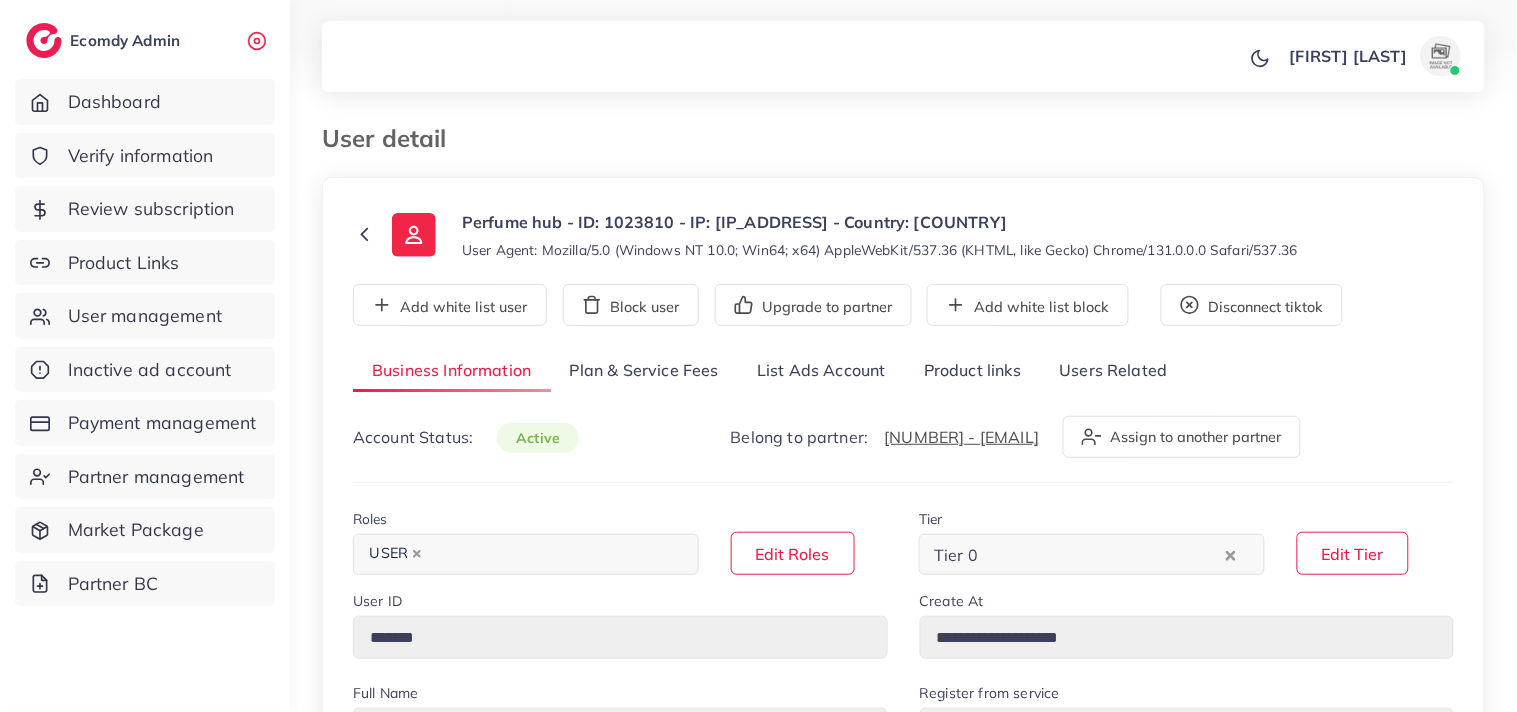click on "mahnoor mudassir  Profile Log out" at bounding box center (903, 57) 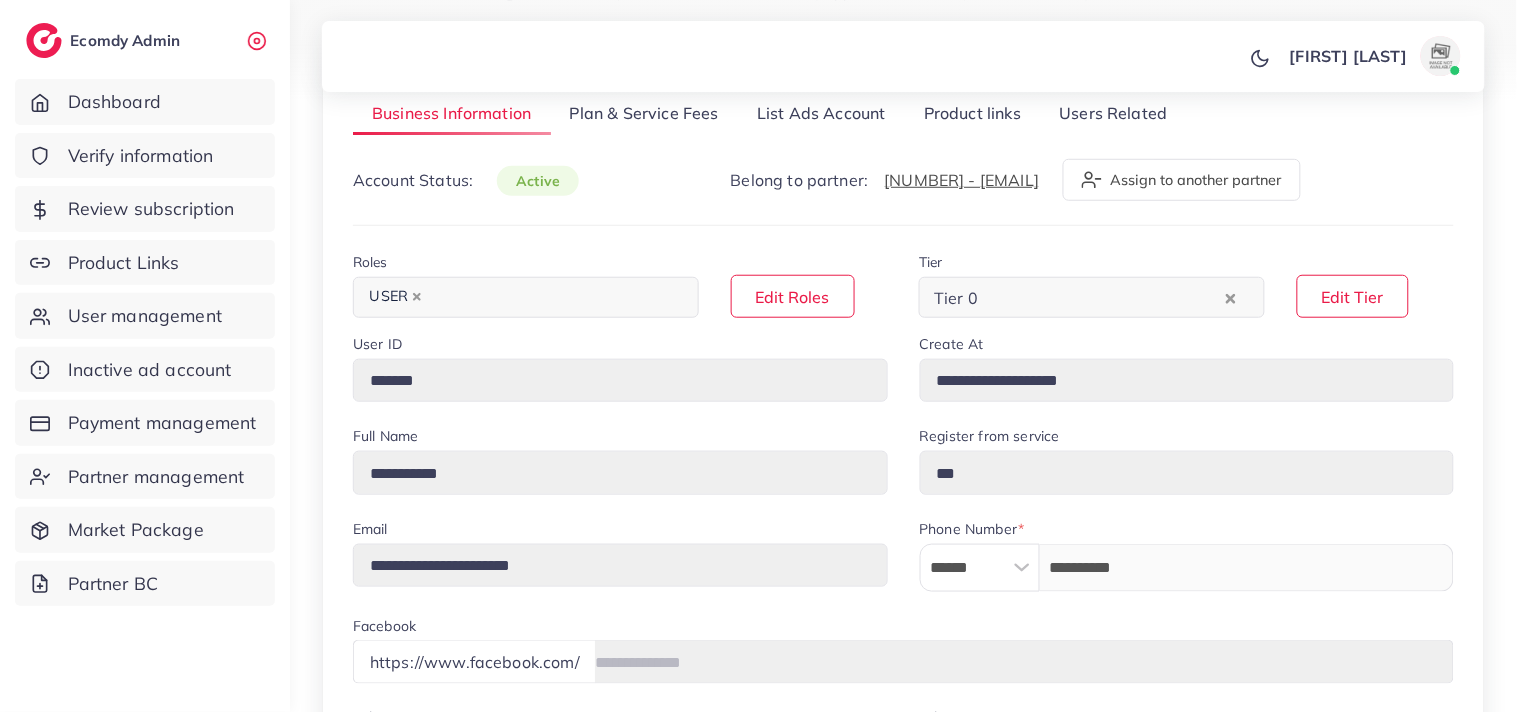 scroll, scrollTop: 266, scrollLeft: 0, axis: vertical 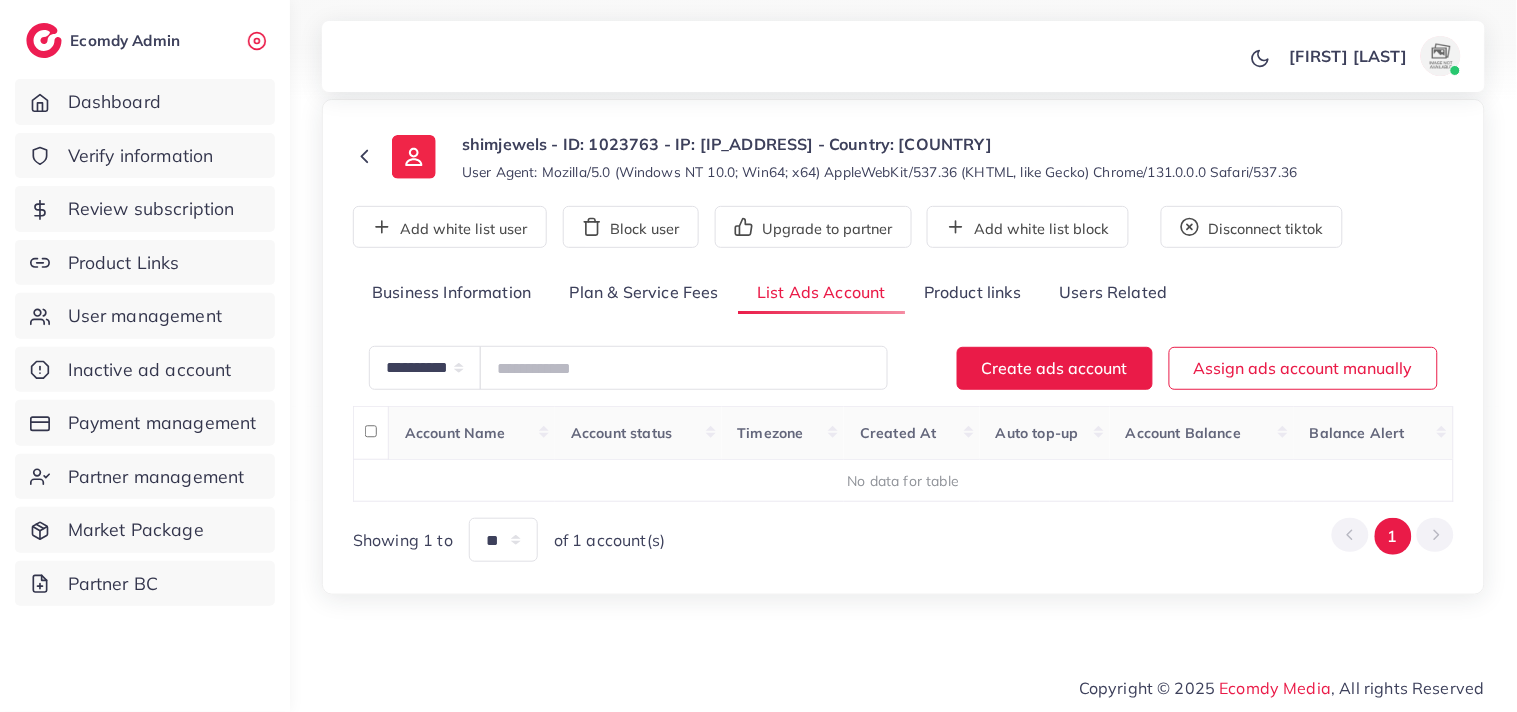 click on "[FIRST] [LAST] Profile Log out" at bounding box center [903, 57] 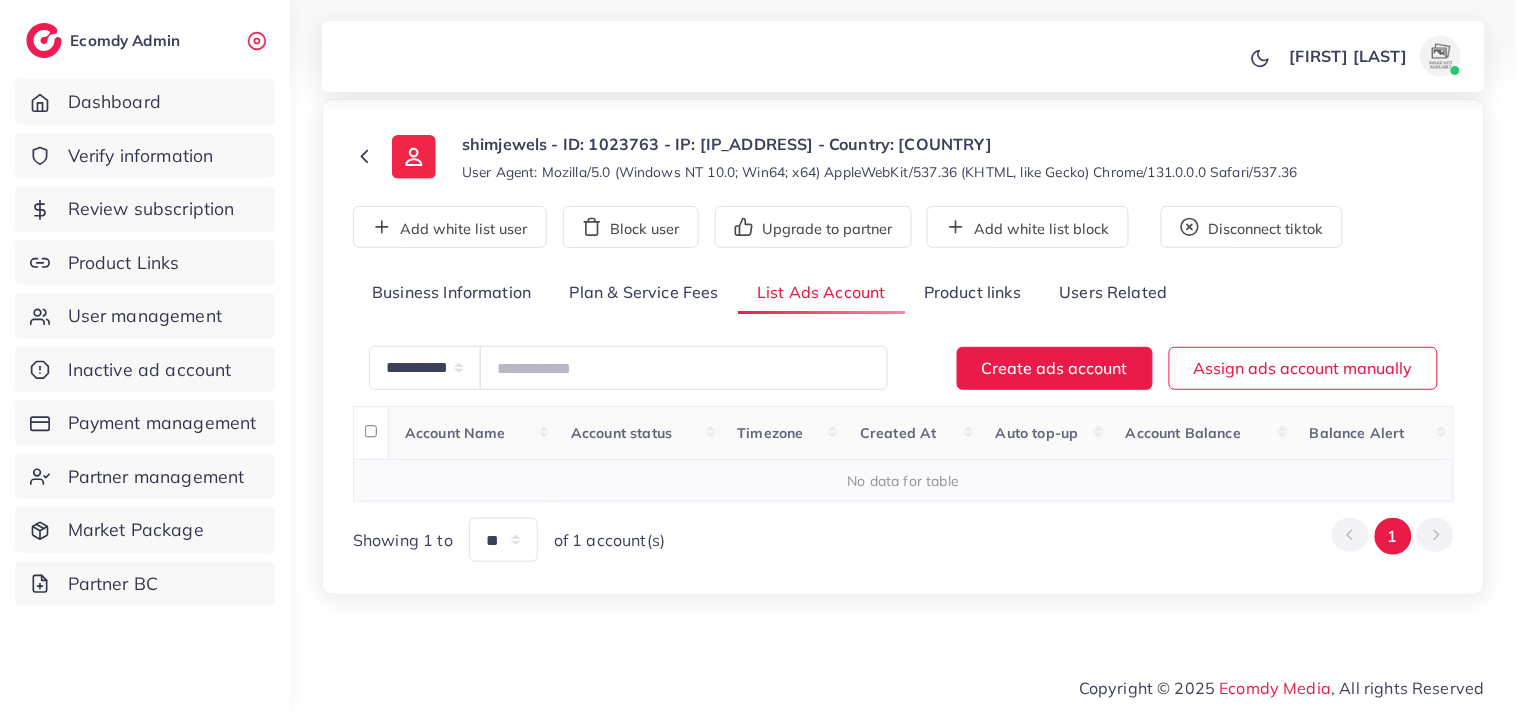 click on "No data for table" at bounding box center (904, 481) 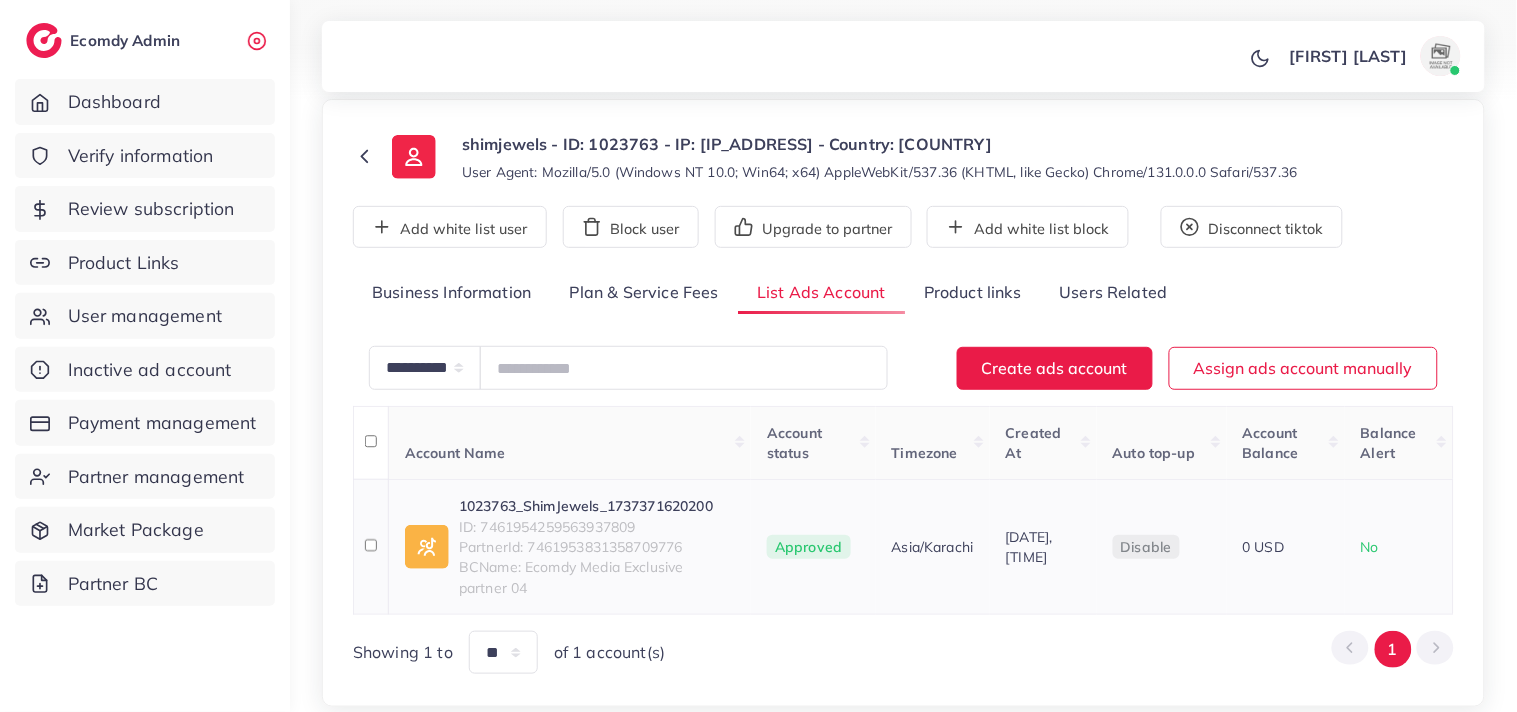 click on "1023763_ShimJewels_1737371620200" at bounding box center (597, 506) 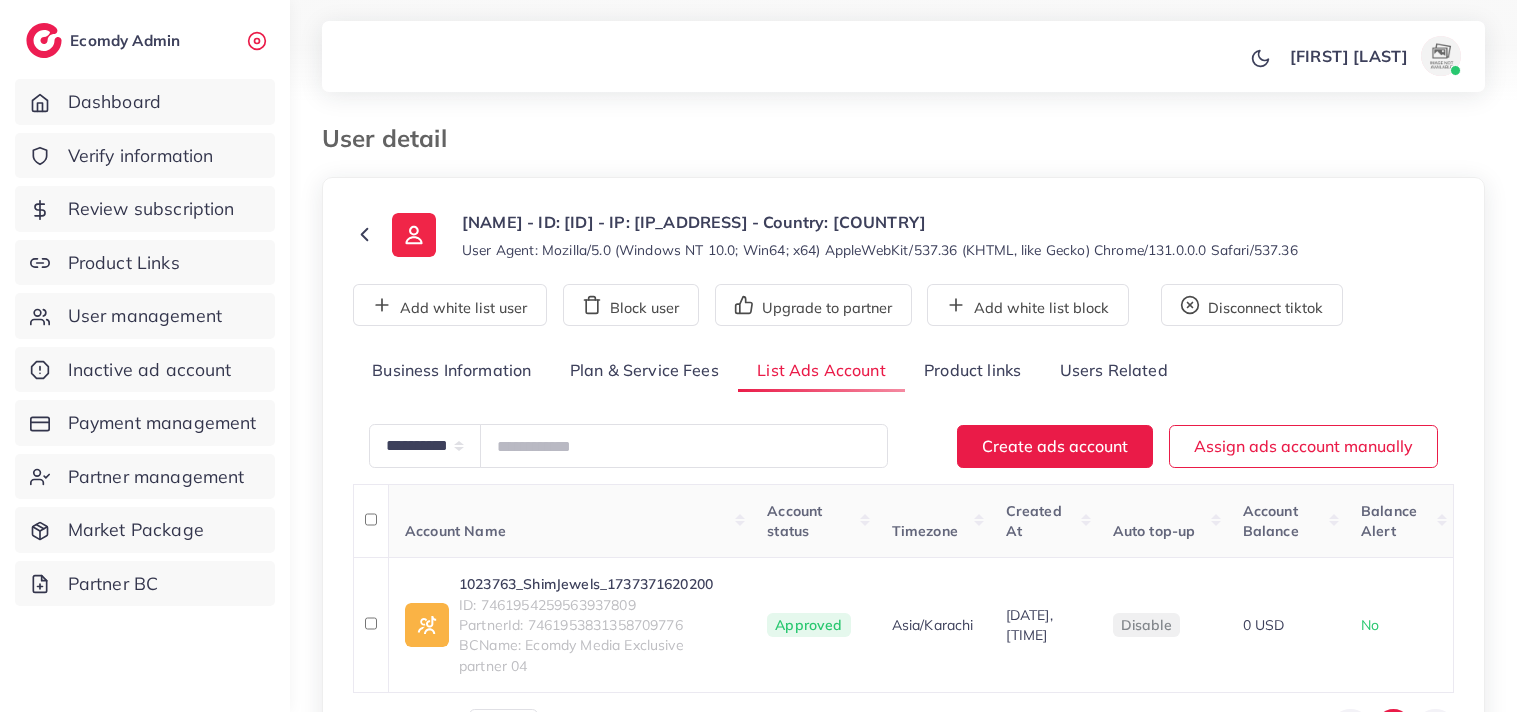 scroll, scrollTop: 0, scrollLeft: 0, axis: both 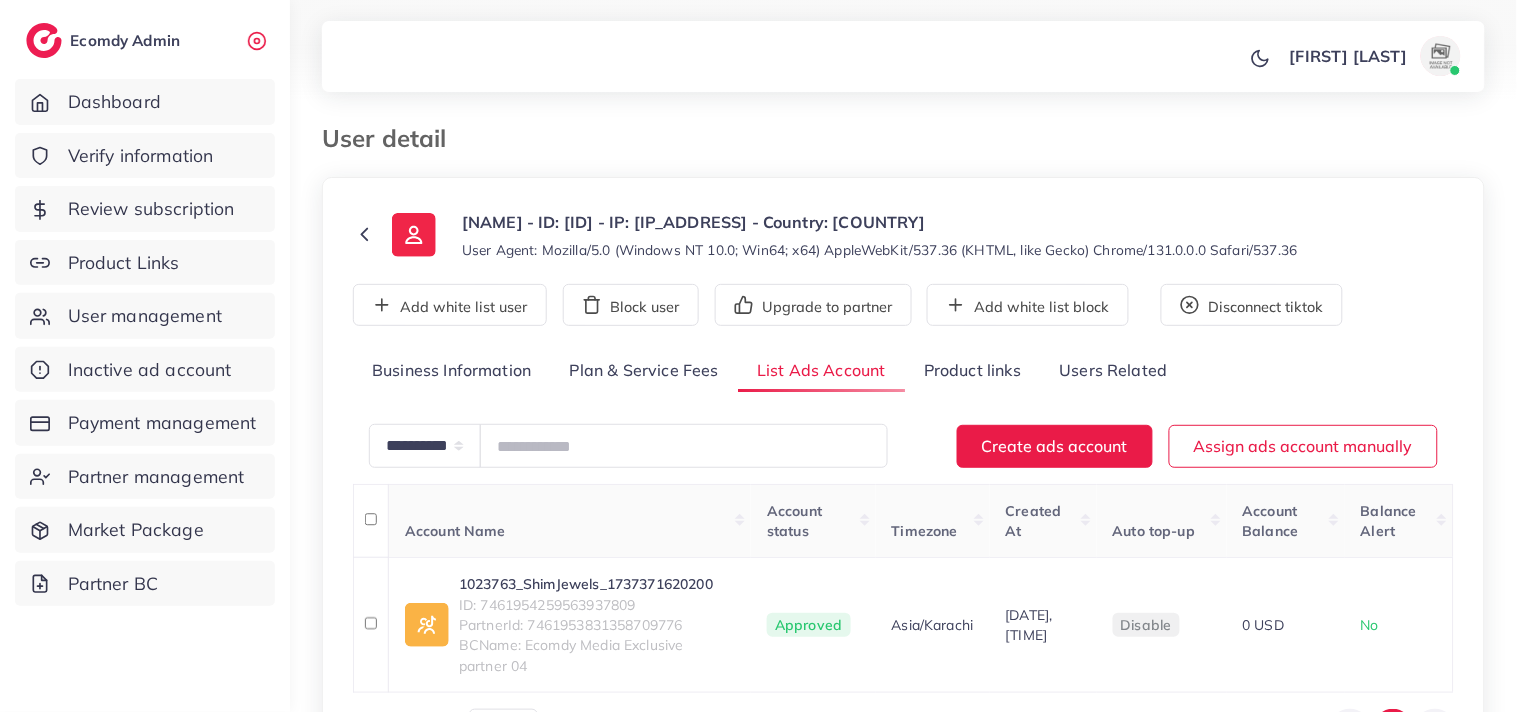 click on "**********" at bounding box center [903, 424] 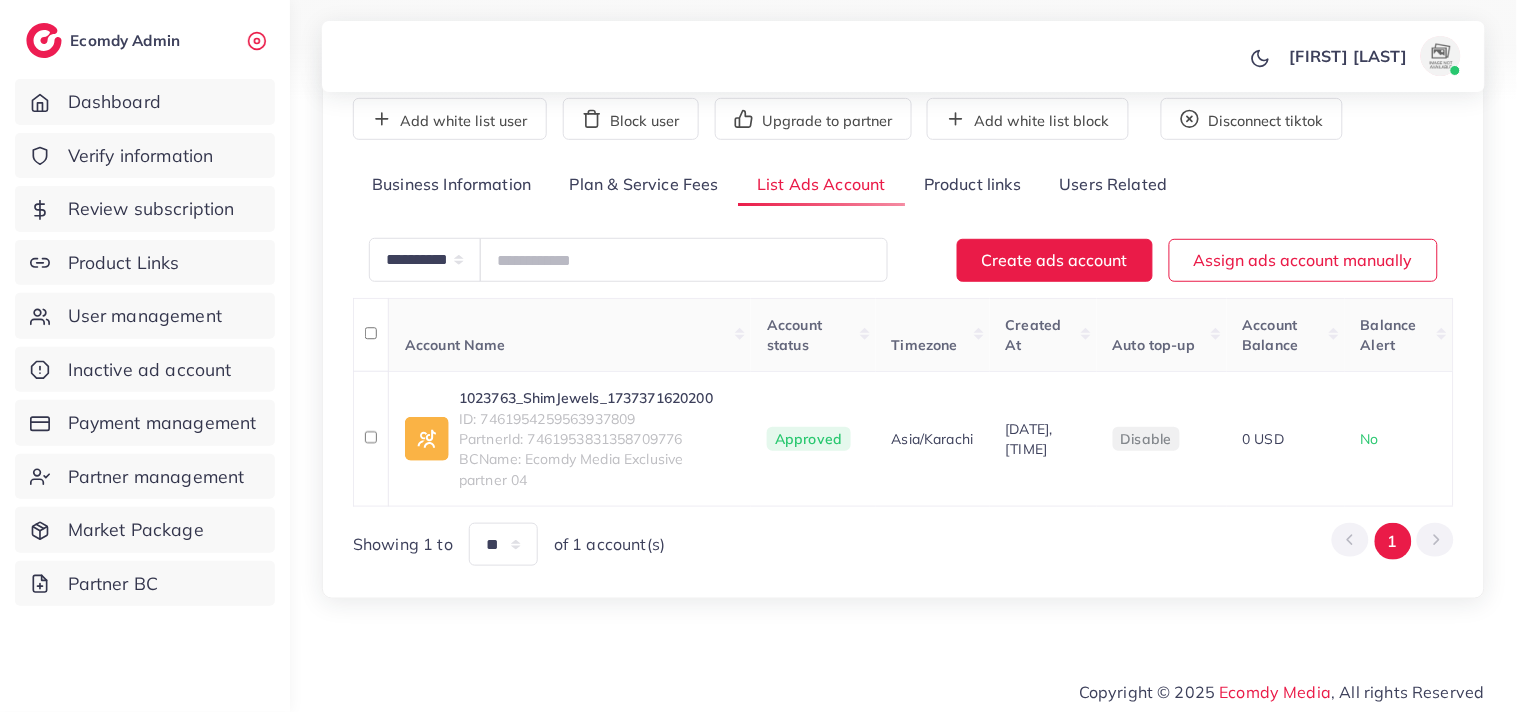 scroll, scrollTop: 191, scrollLeft: 0, axis: vertical 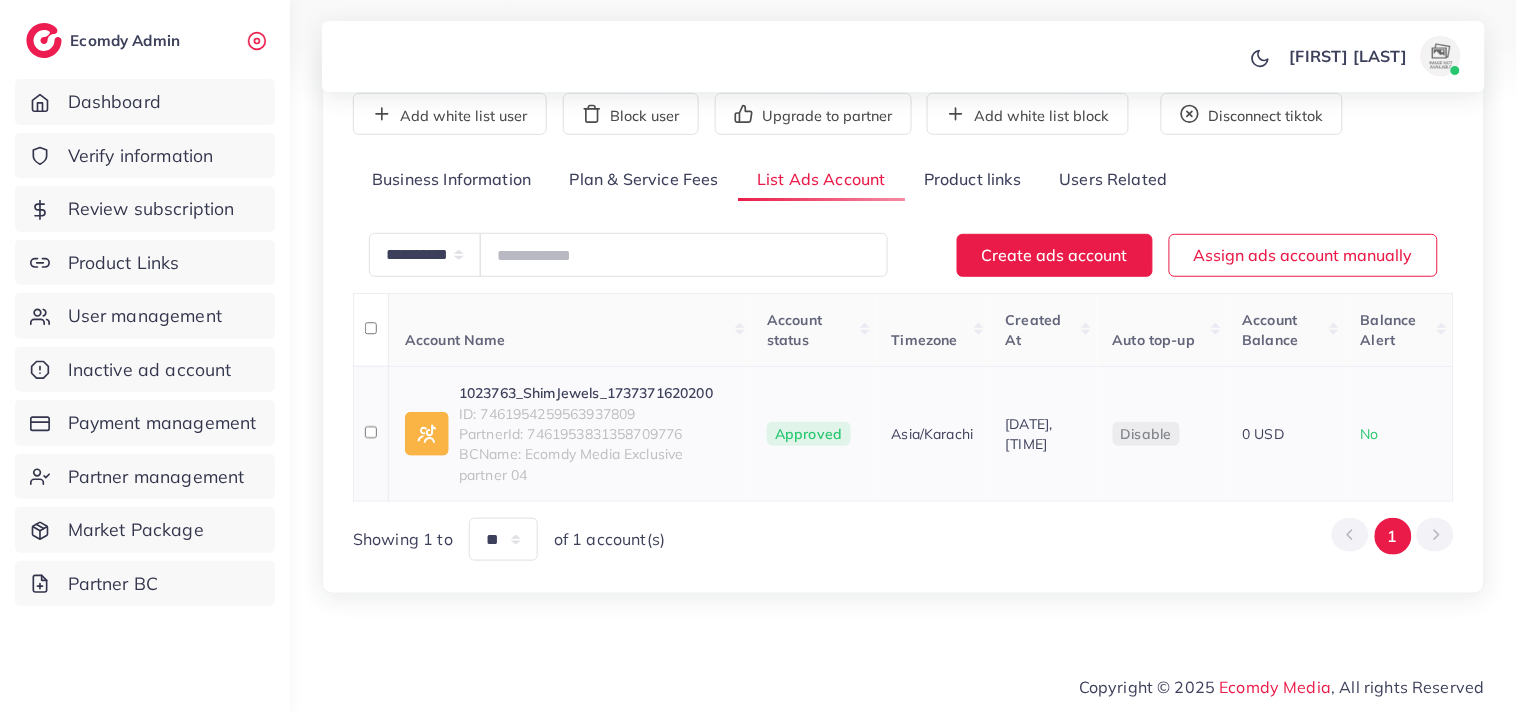 click on "ID: 7461954259563937809" at bounding box center (597, 414) 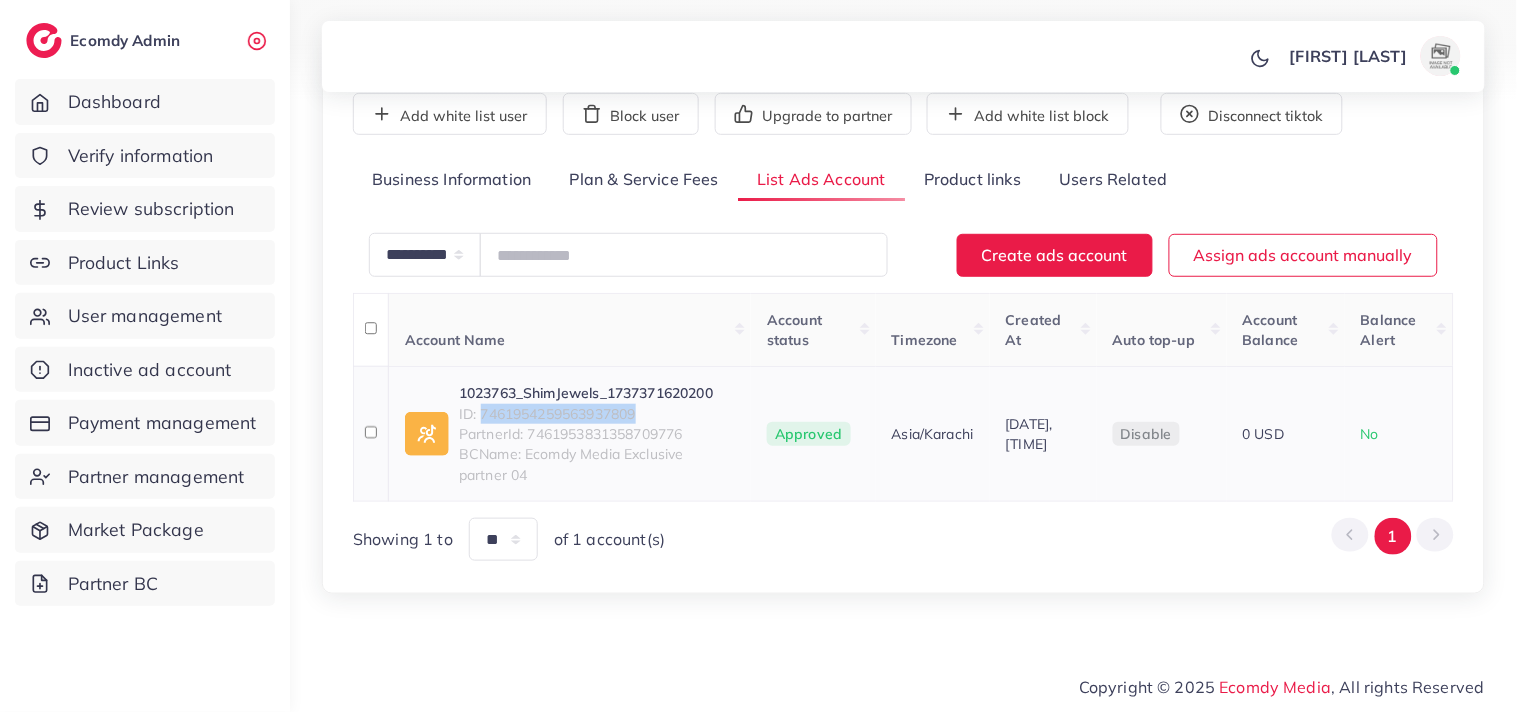 click on "ID: 7461954259563937809" at bounding box center [597, 414] 